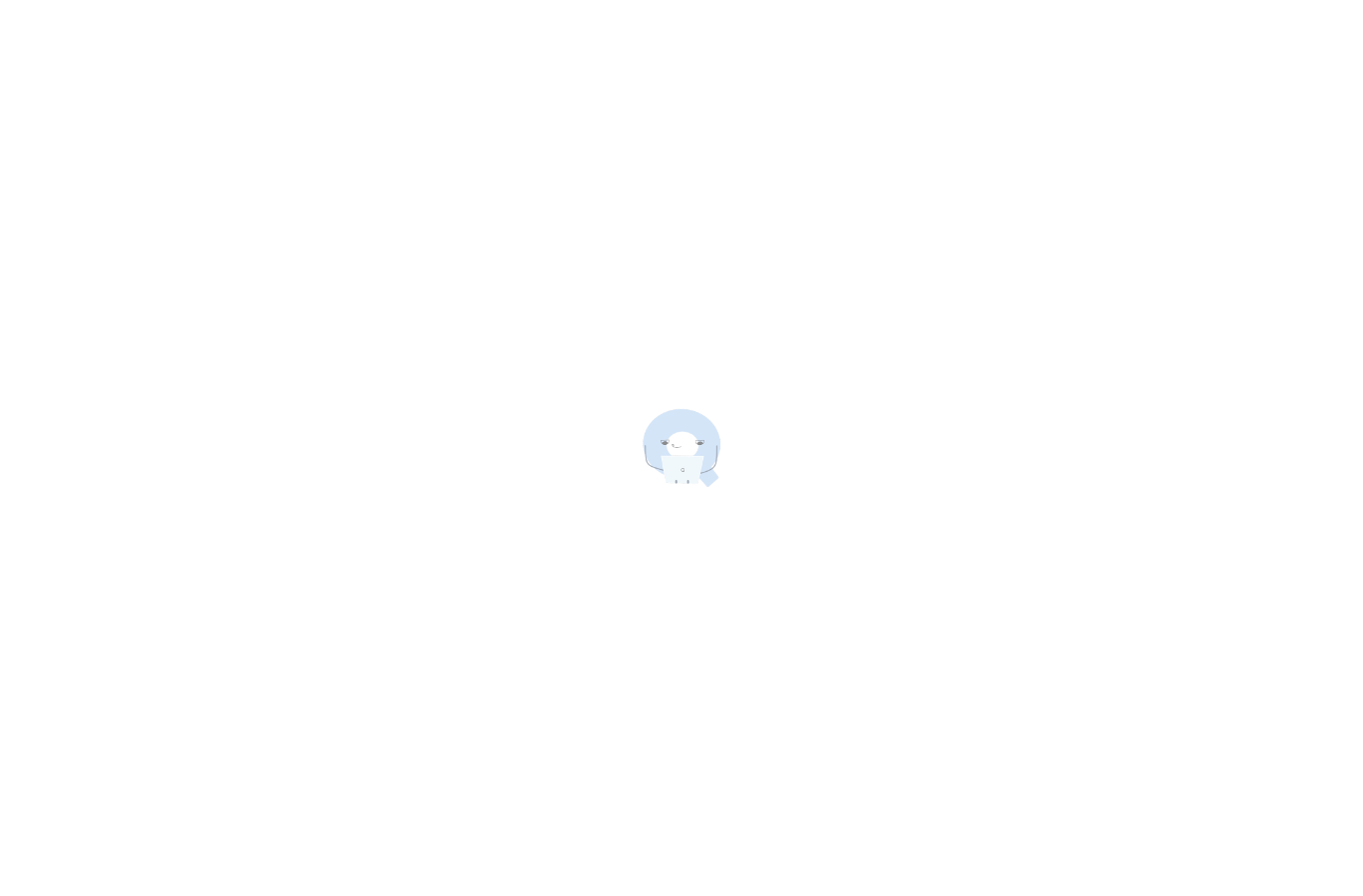 scroll, scrollTop: 0, scrollLeft: 0, axis: both 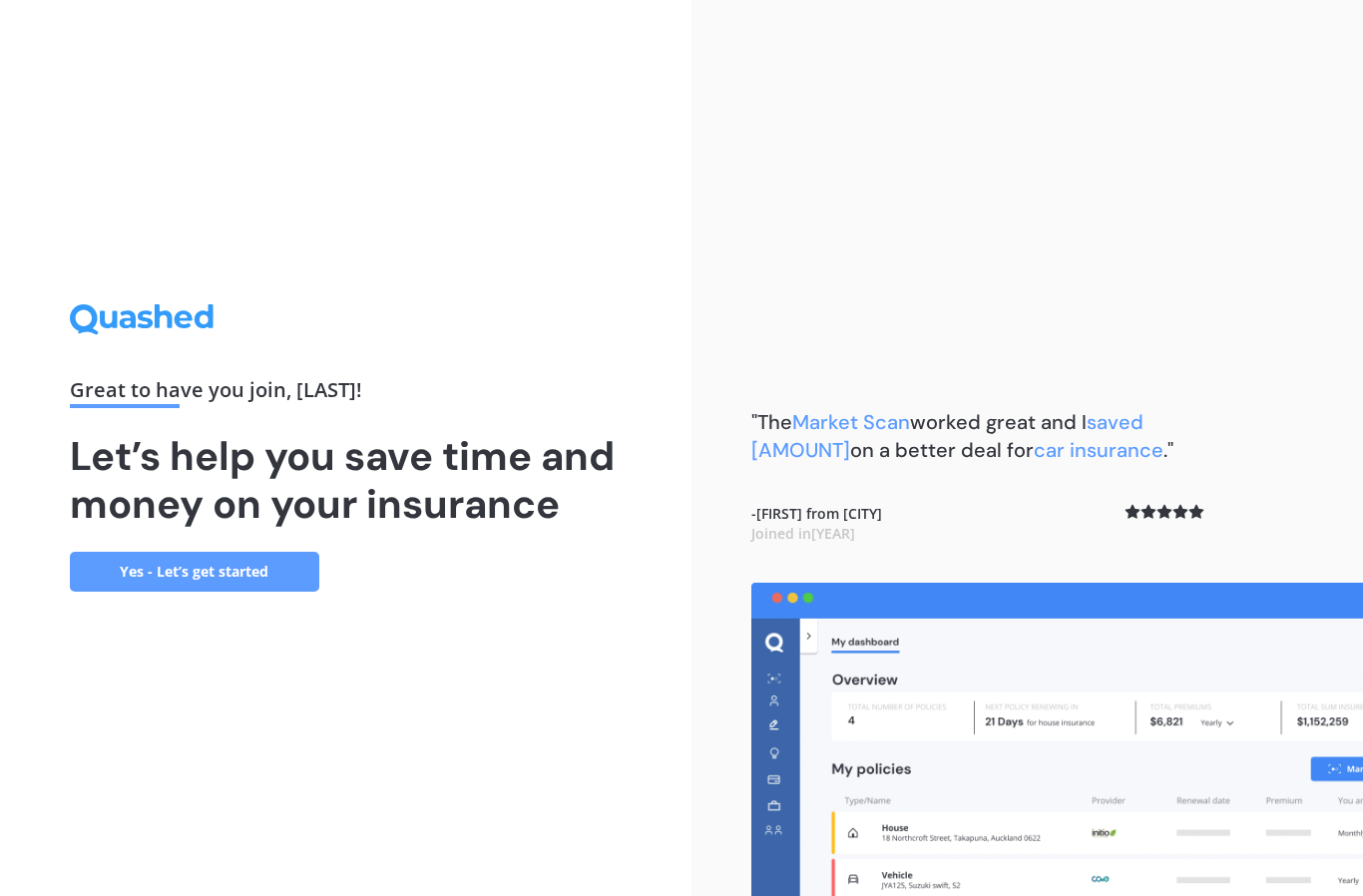 click on "Yes - Let’s get started" at bounding box center [195, 572] 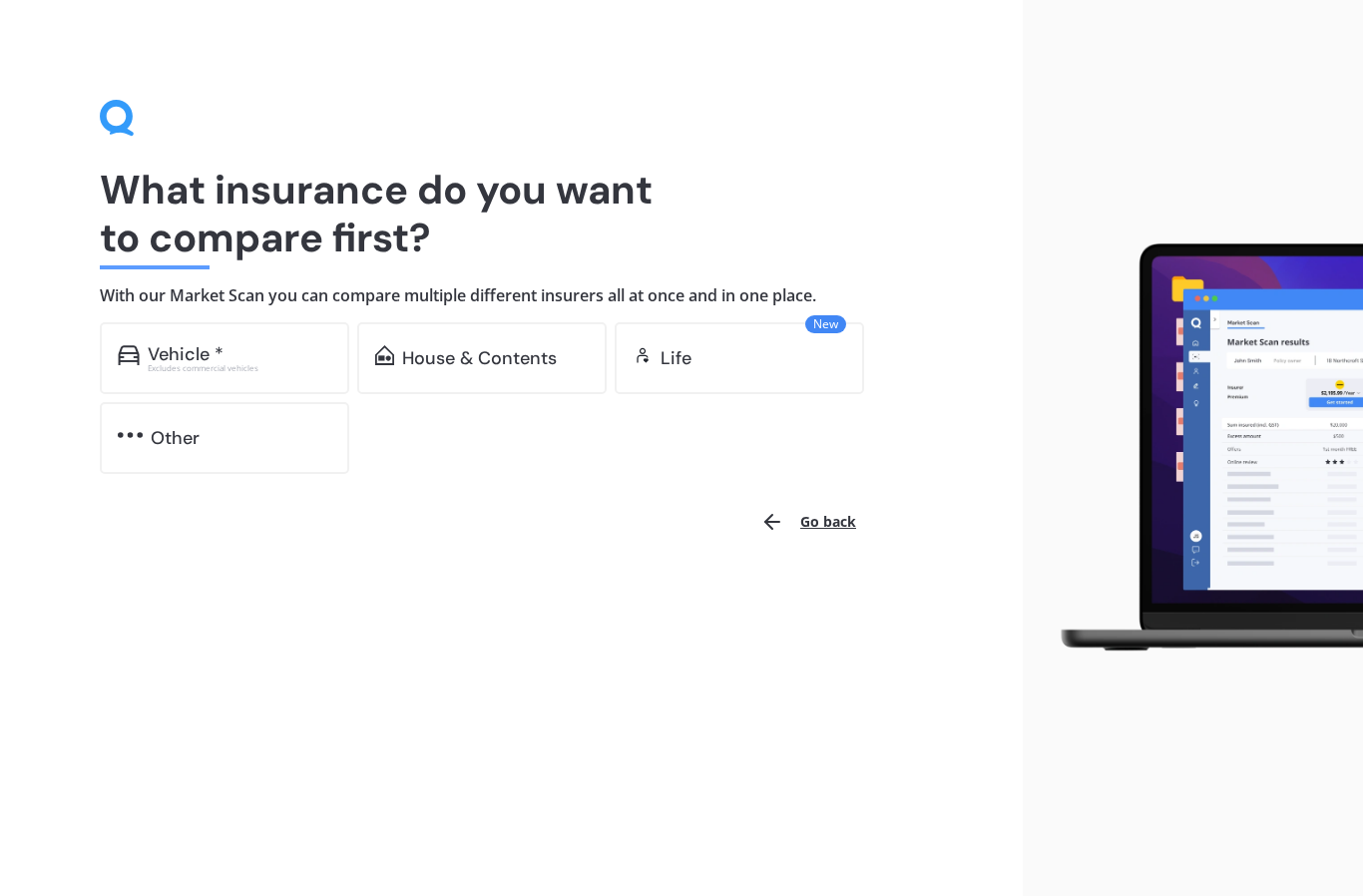 scroll, scrollTop: 0, scrollLeft: 0, axis: both 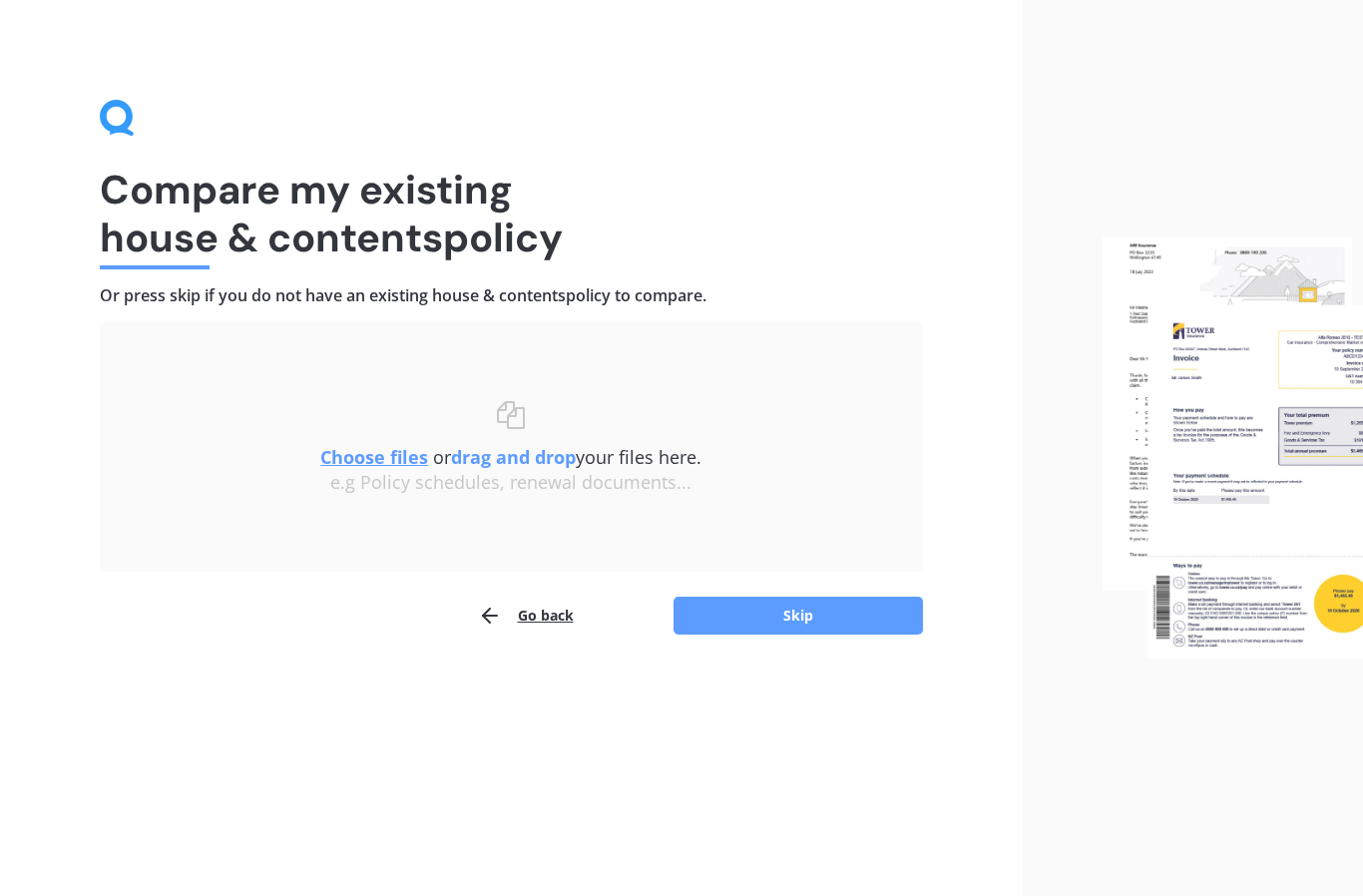 click on "Skip" at bounding box center [798, 616] 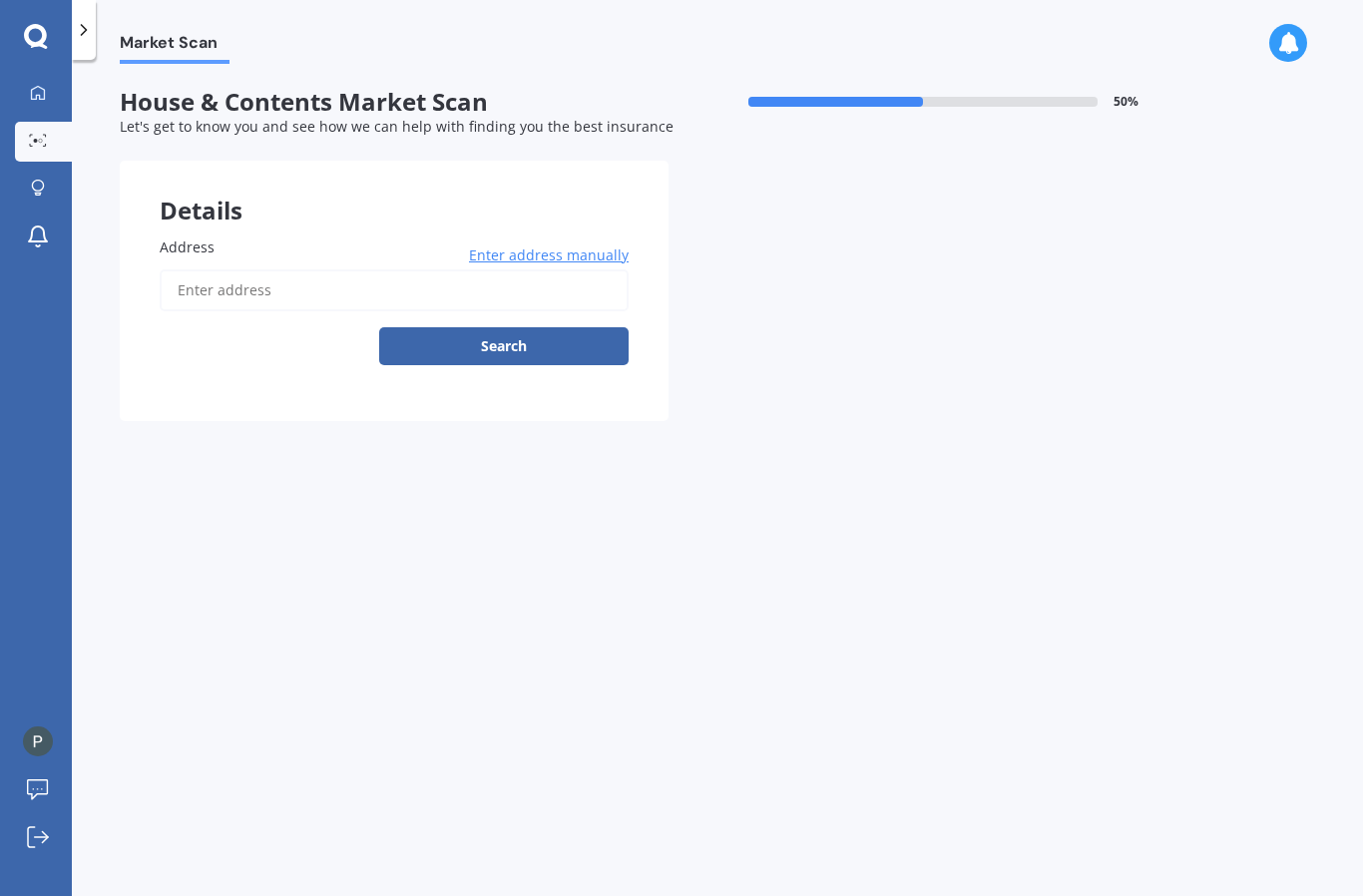 click on "Address" at bounding box center (394, 290) 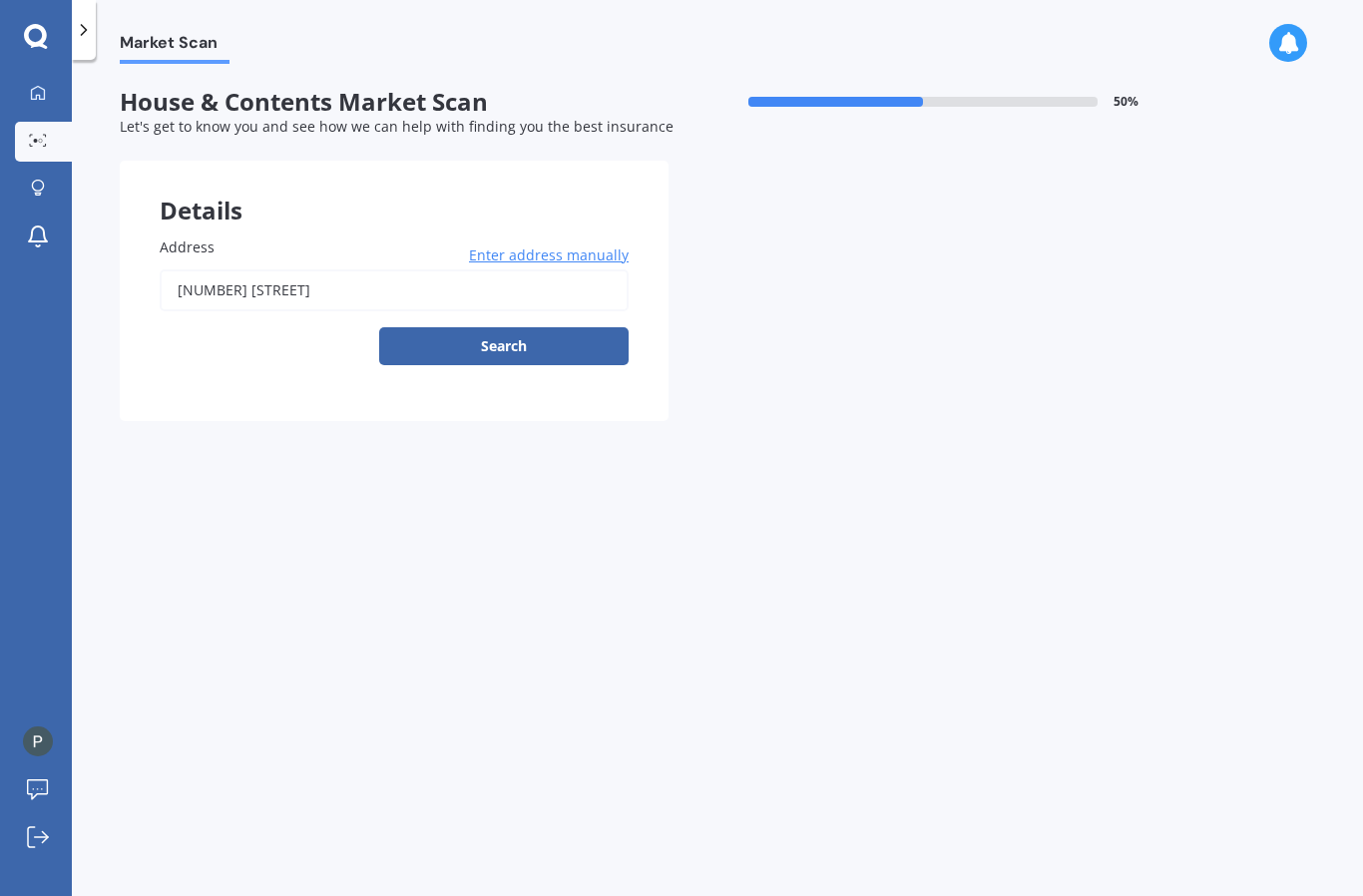 click on "[NUMBER] [STREET]" at bounding box center (394, 290) 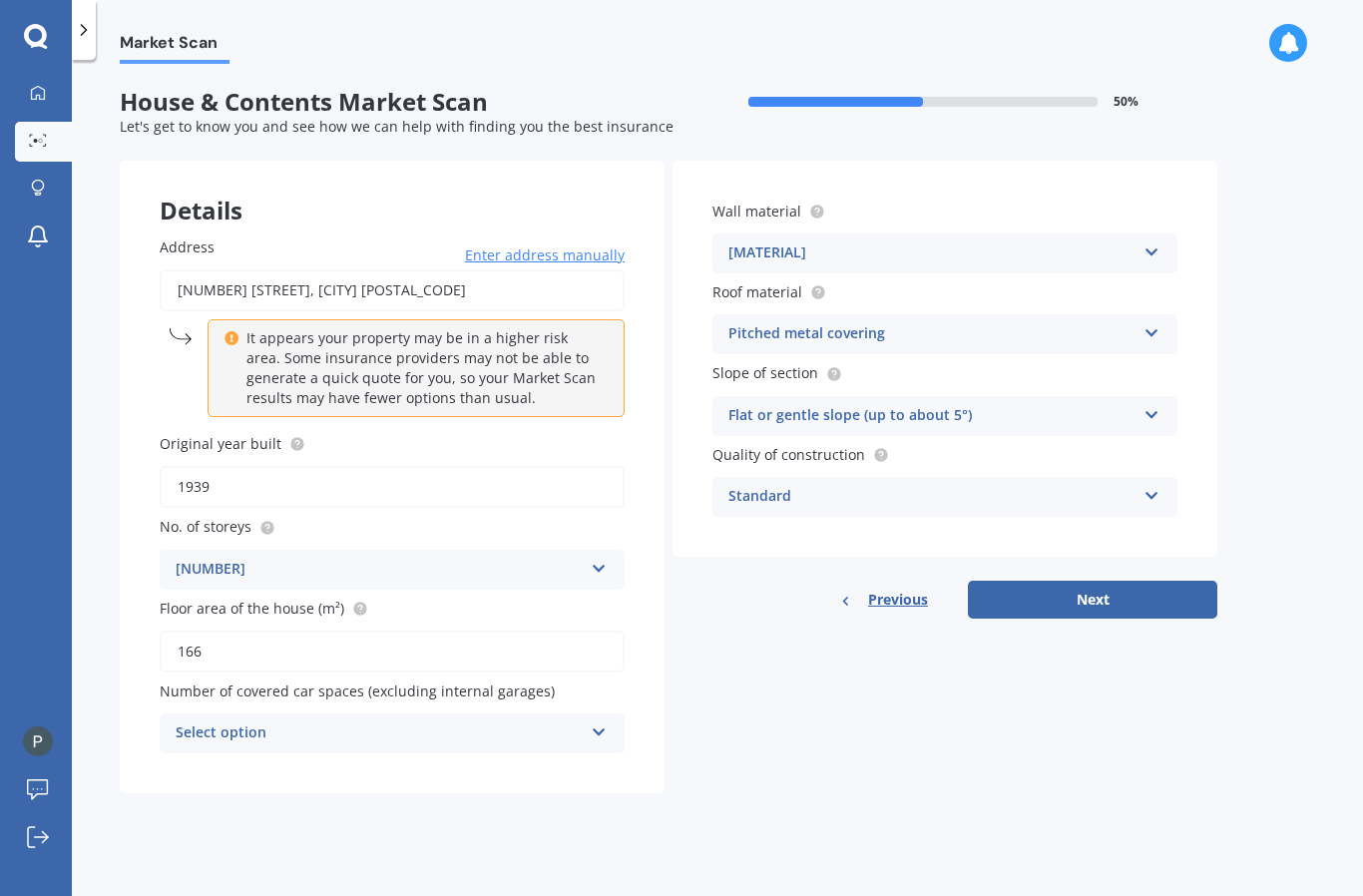 click at bounding box center [599, 565] 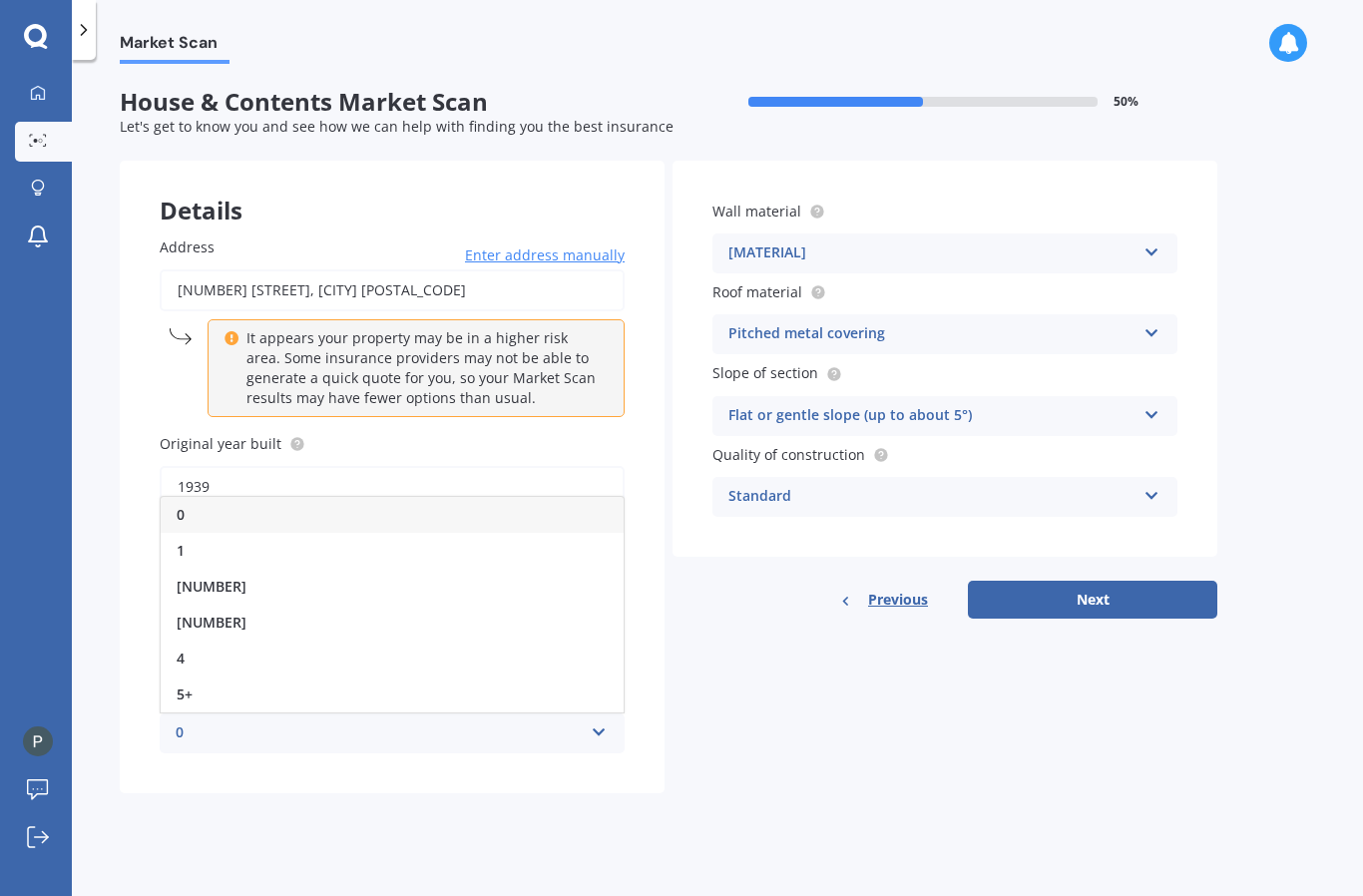 click on "1" at bounding box center (392, 551) 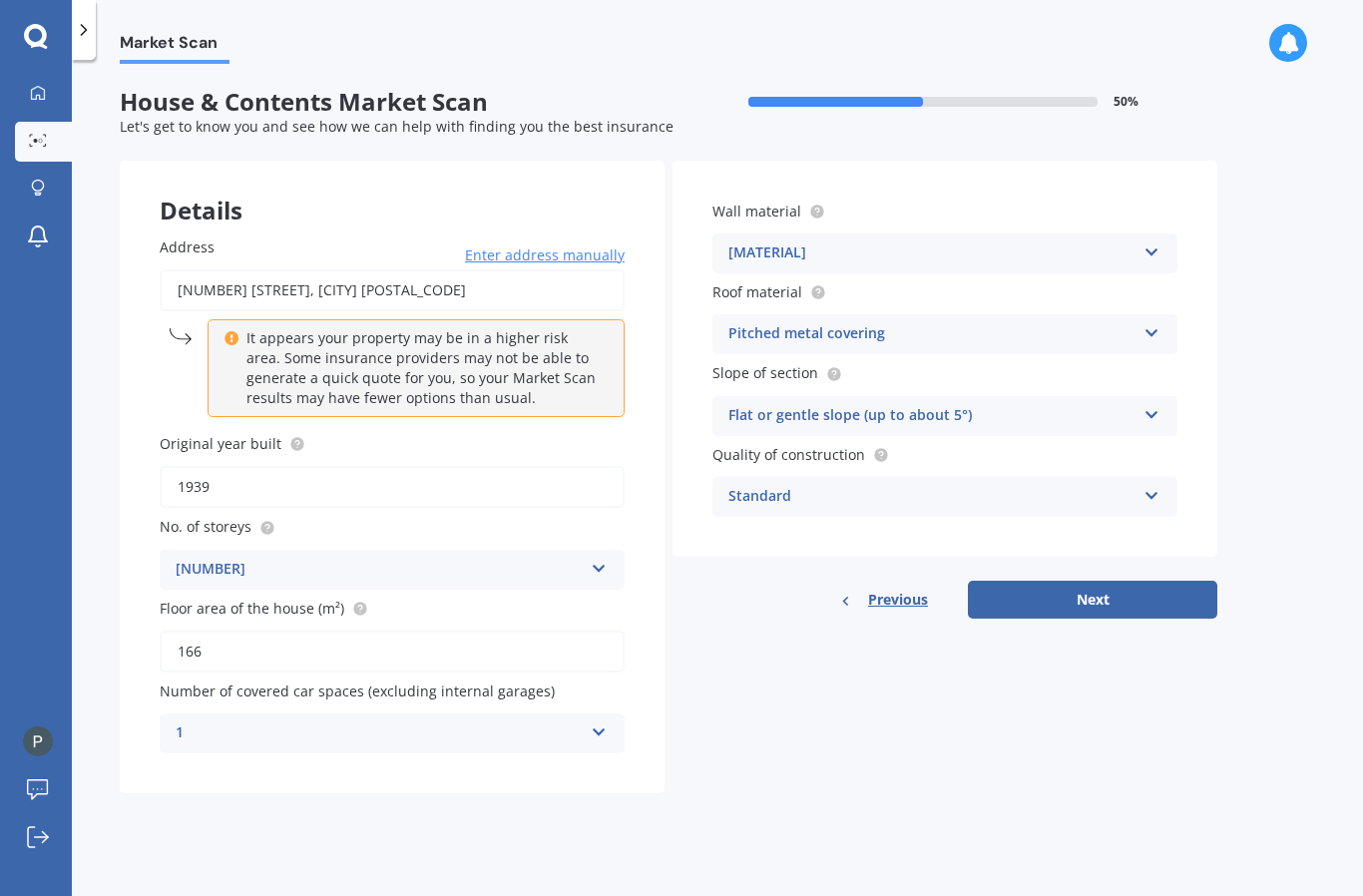 click at bounding box center (599, 565) 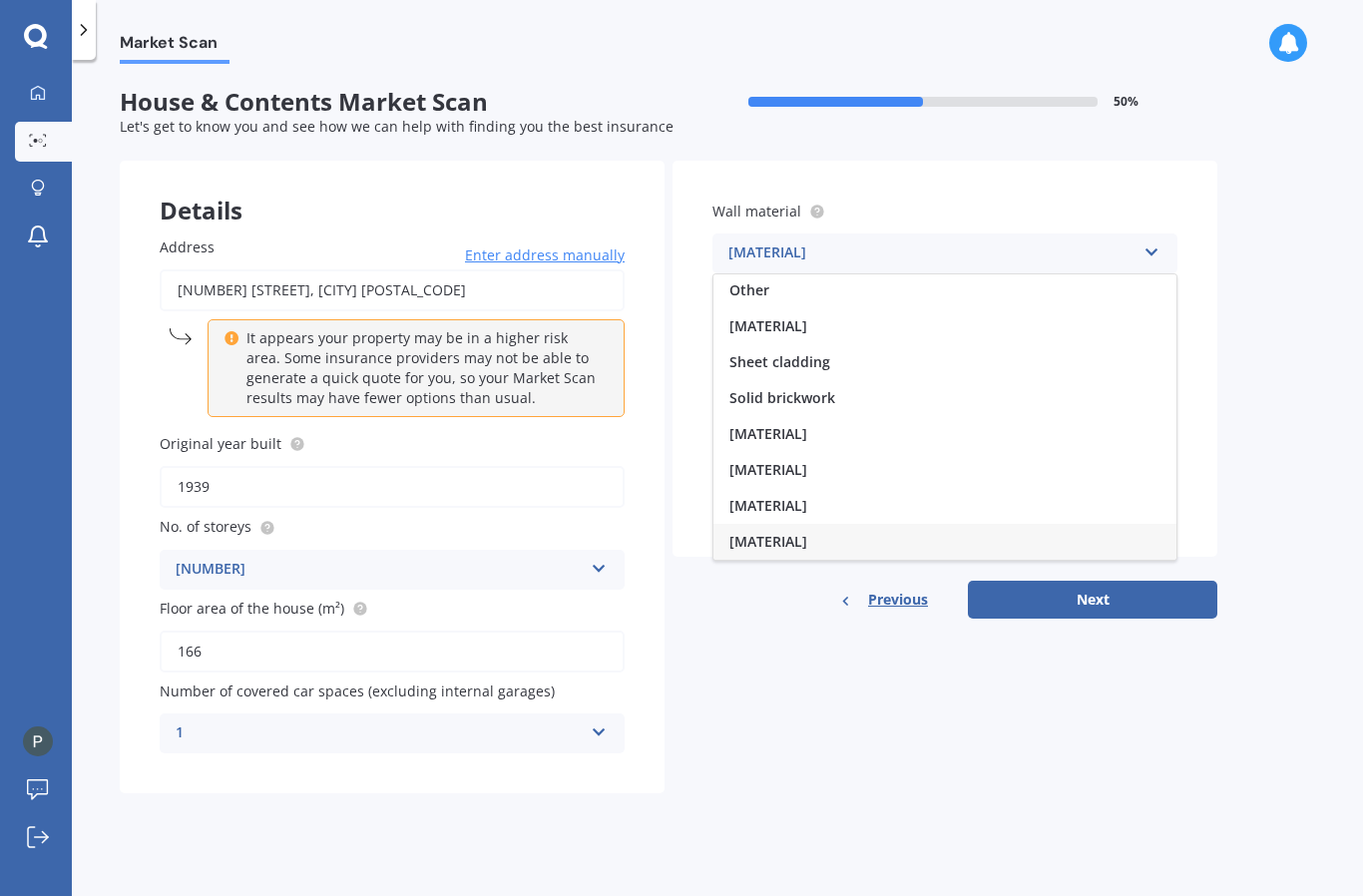 click on "[MATERIAL]" at bounding box center [768, 110] 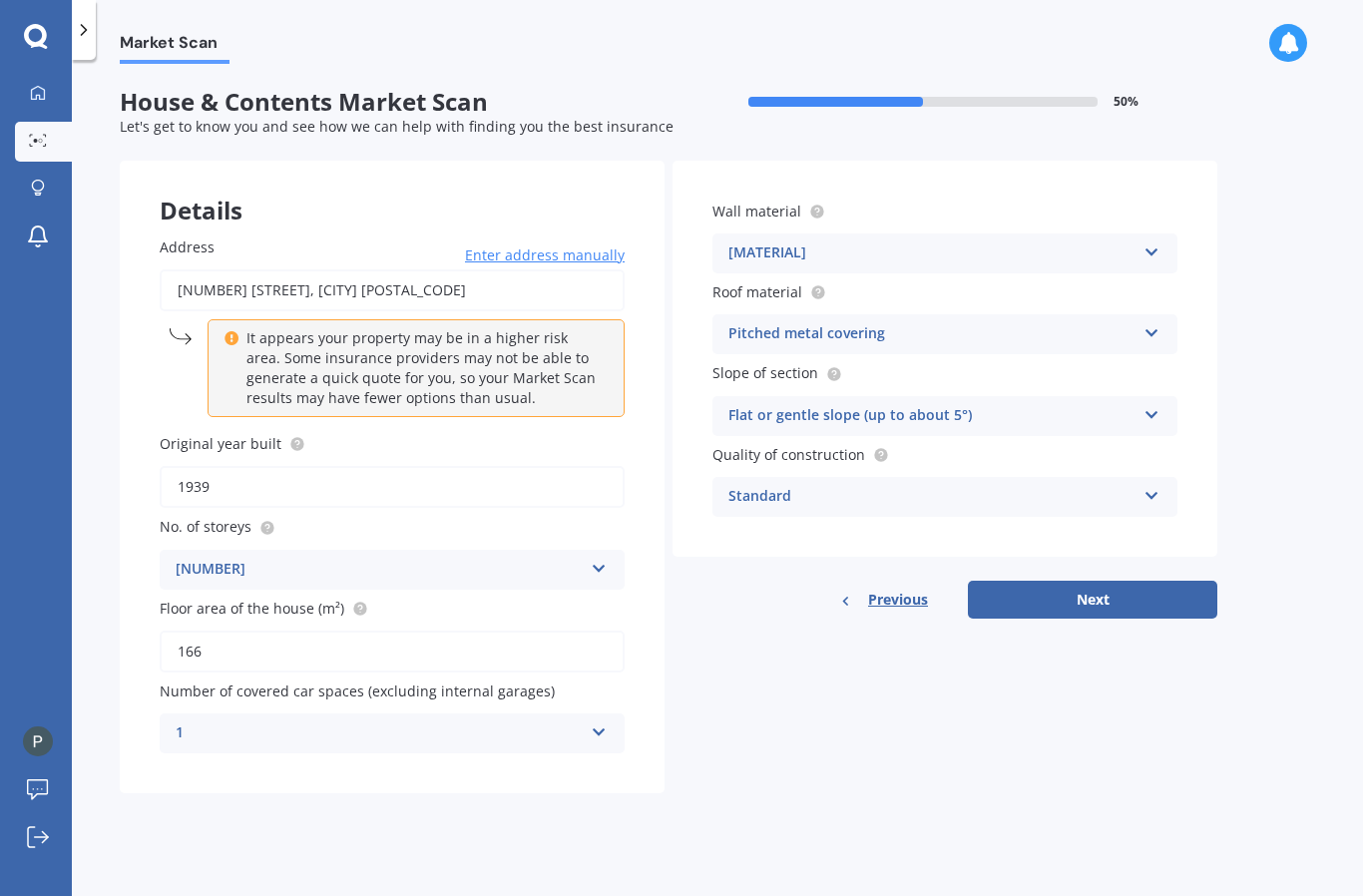 click at bounding box center (599, 565) 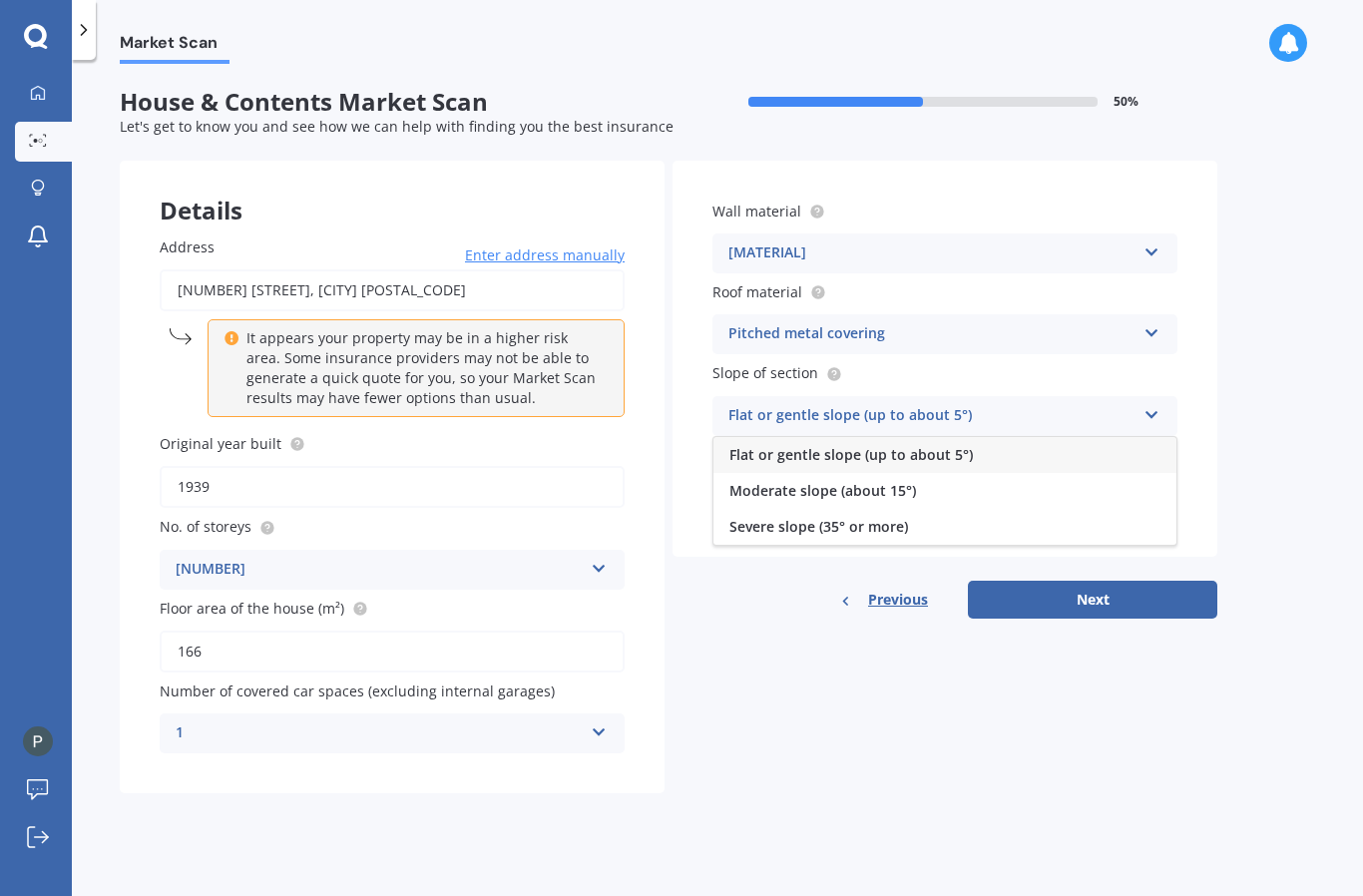 click on "Moderate slope (about 15°)" at bounding box center [851, 454] 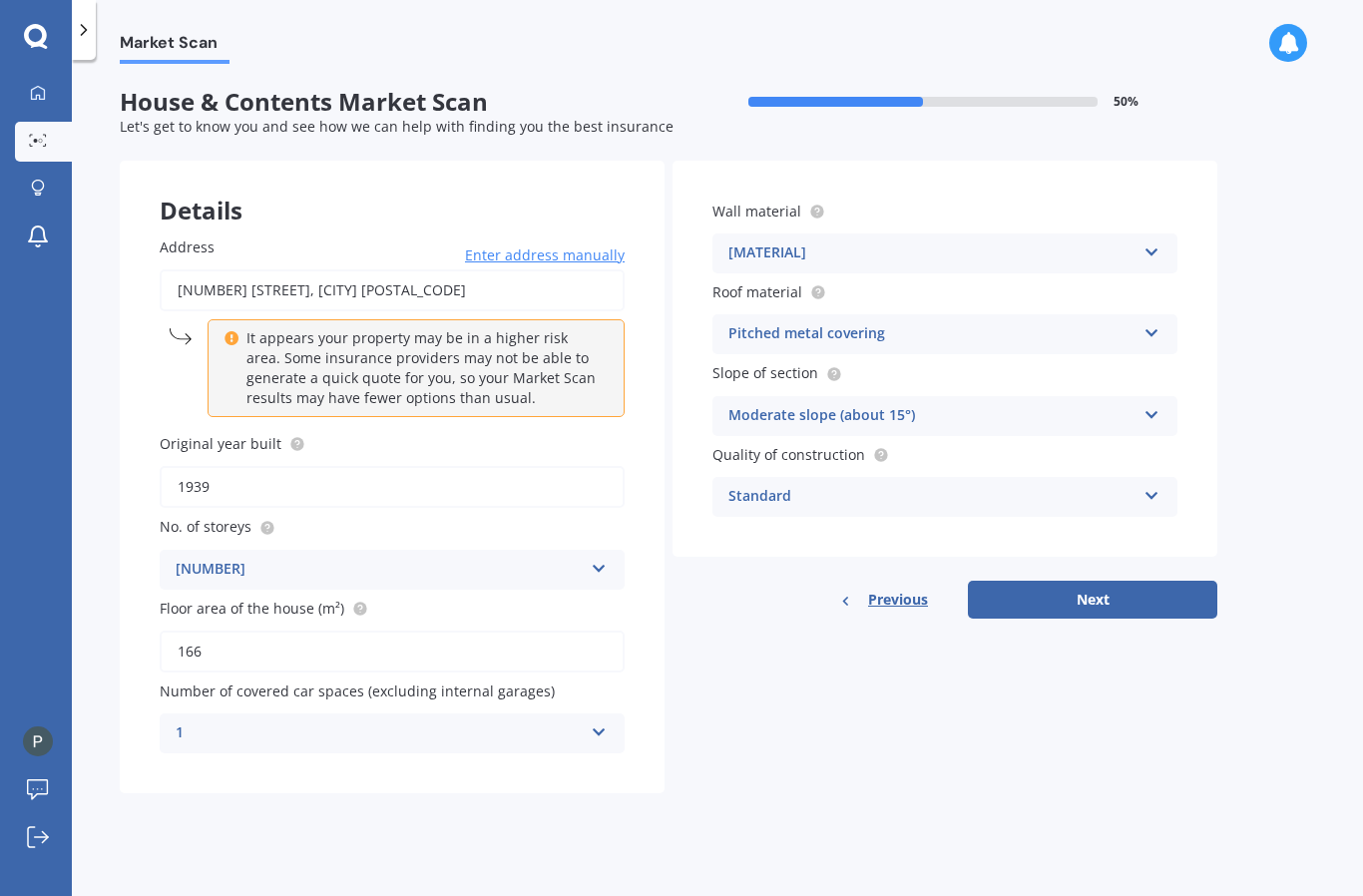 click at bounding box center [599, 565] 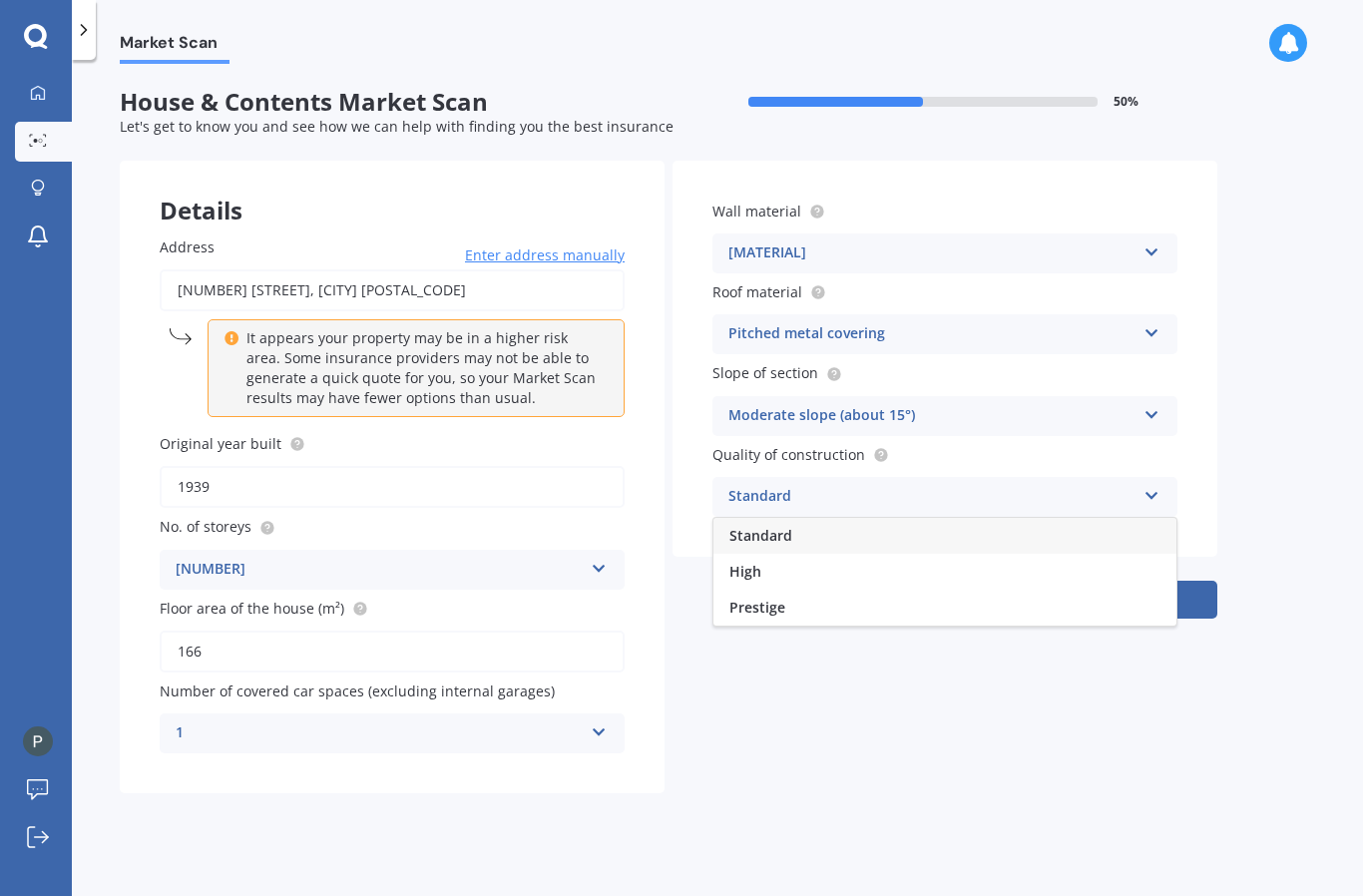 click on "Standard" at bounding box center (945, 536) 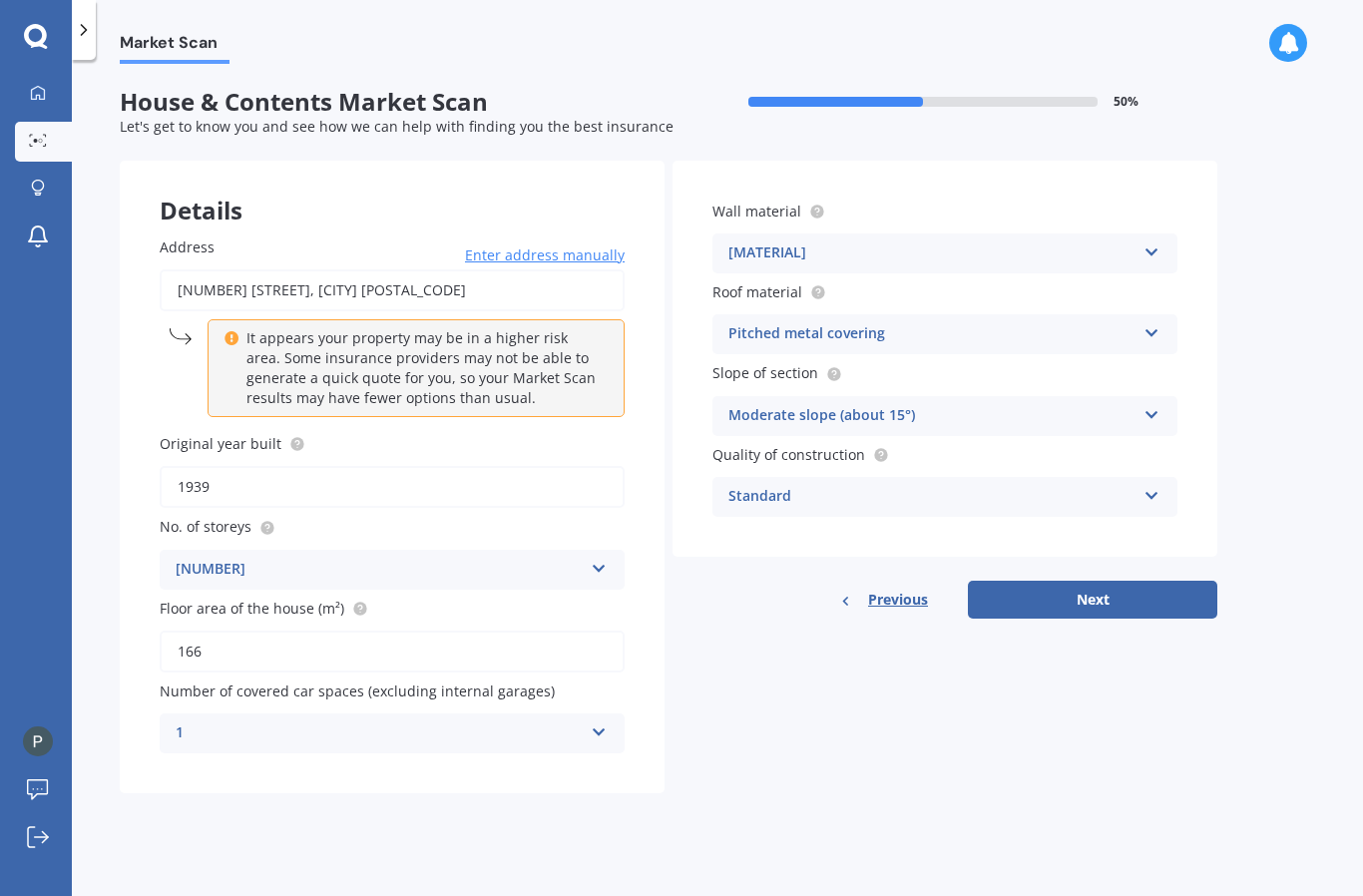 click on "Next" at bounding box center (1093, 600) 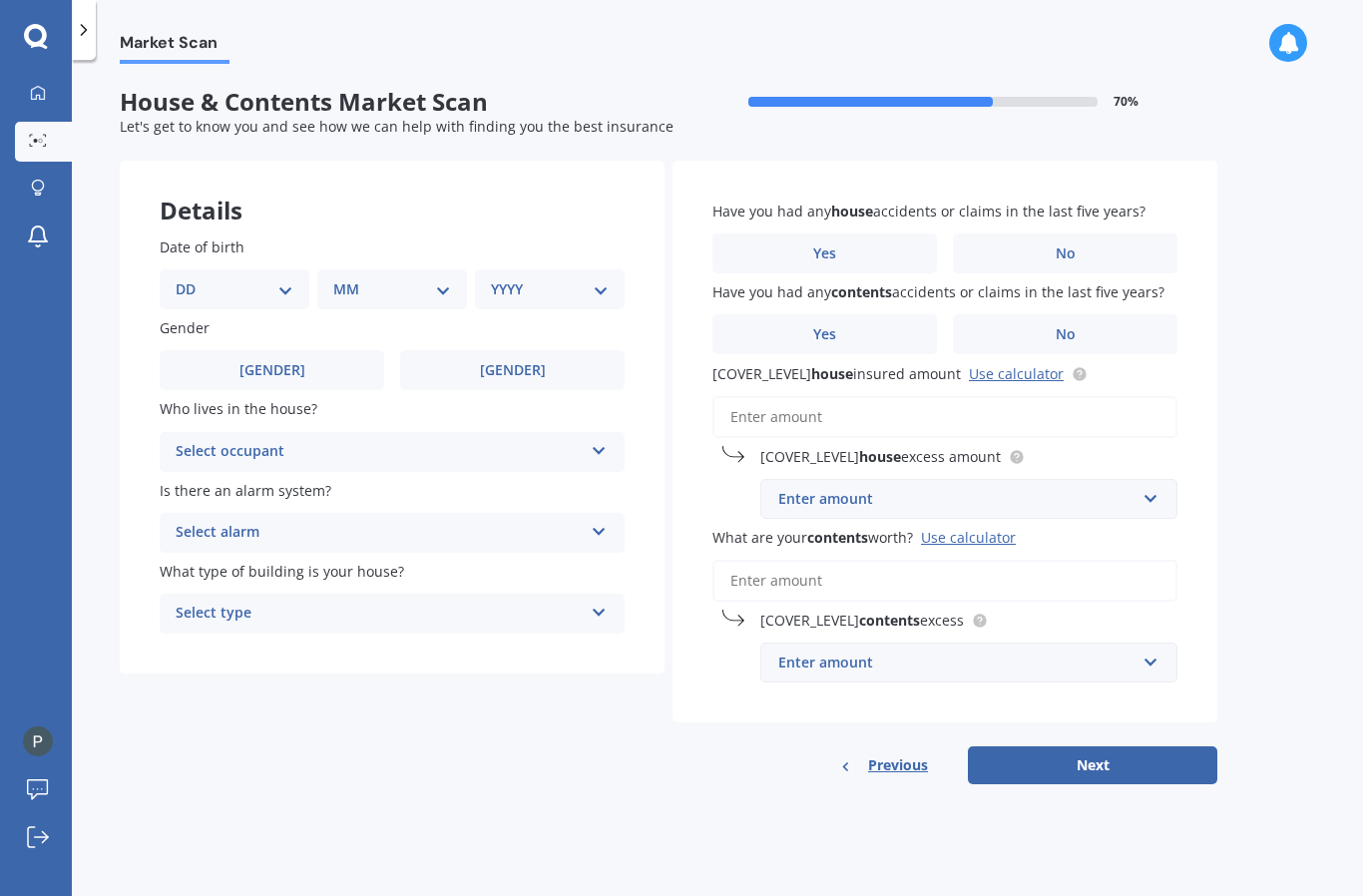 click on "No" at bounding box center [272, 370] 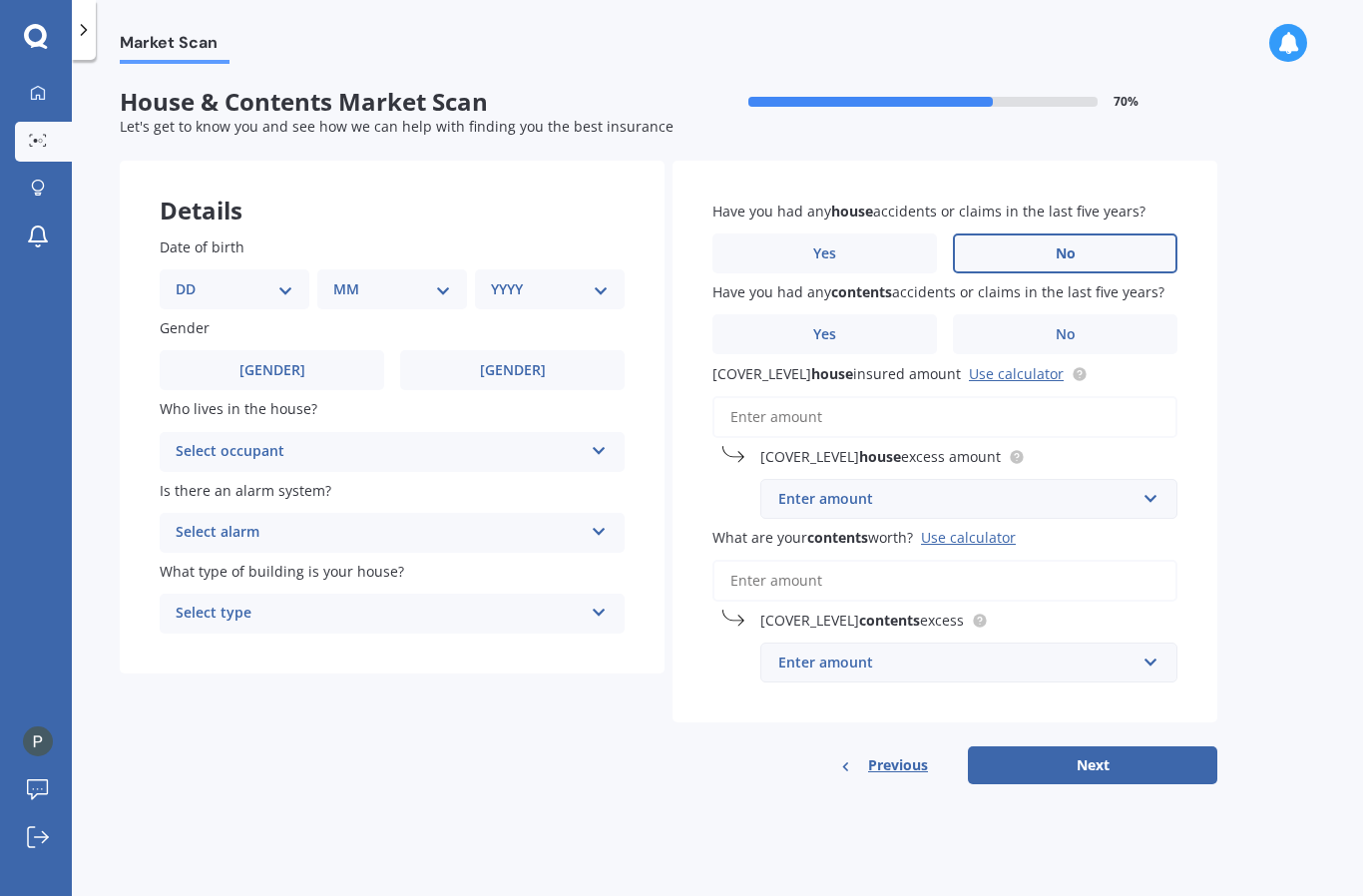 click on "No" at bounding box center (512, 370) 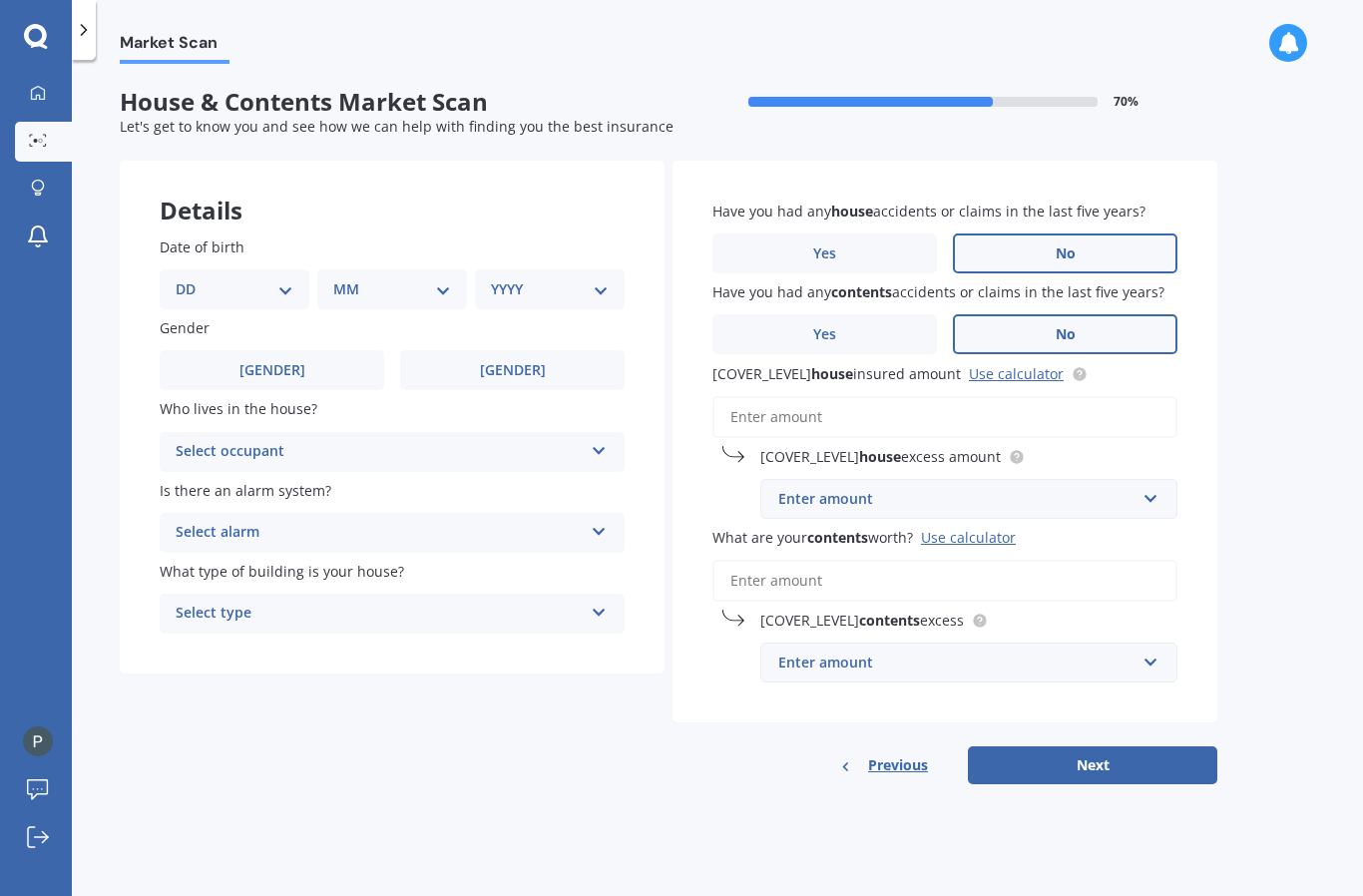click on "Preferred house insured amount Use calculator" at bounding box center (945, 417) 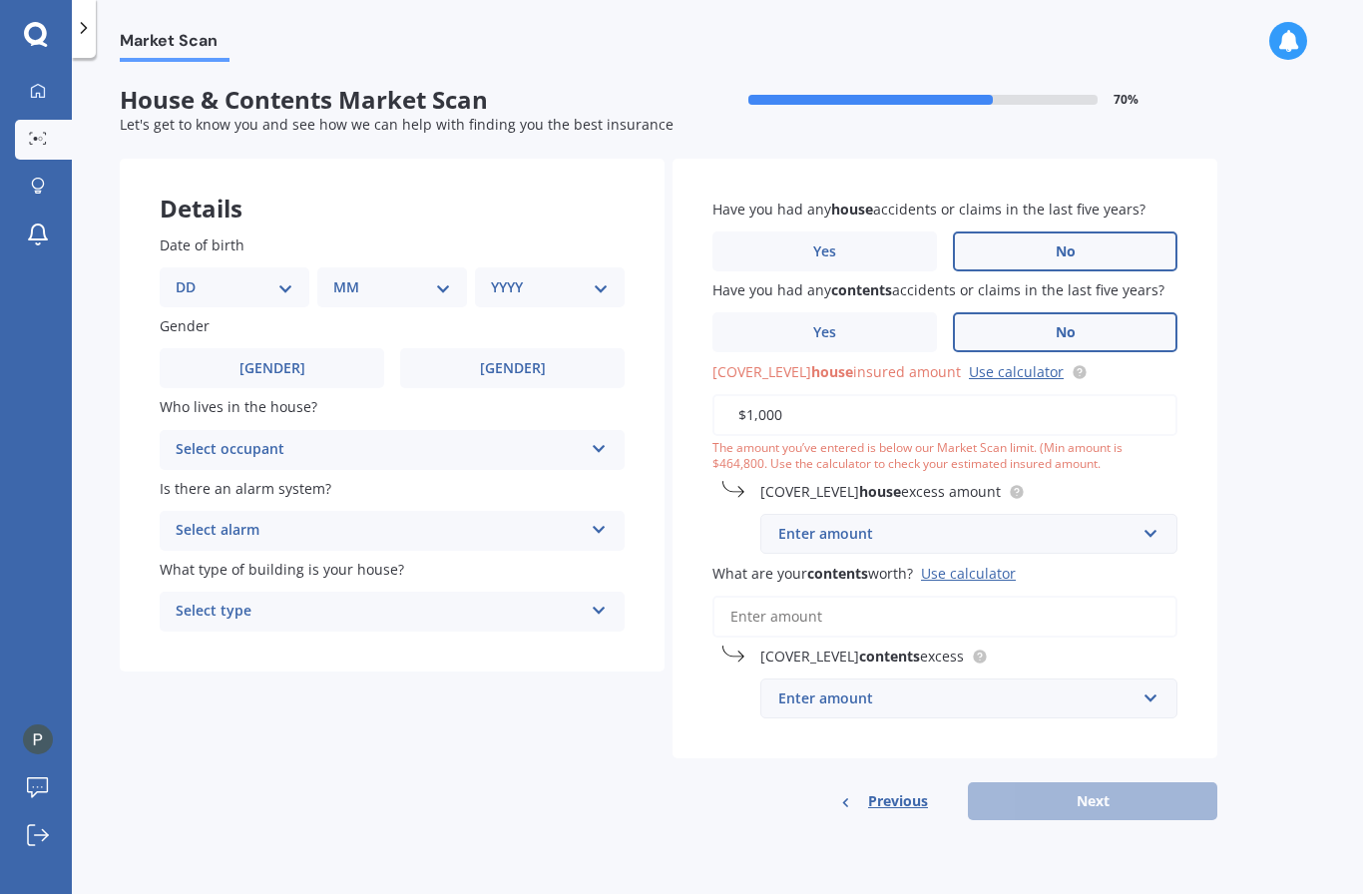 type on "[AMOUNT]" 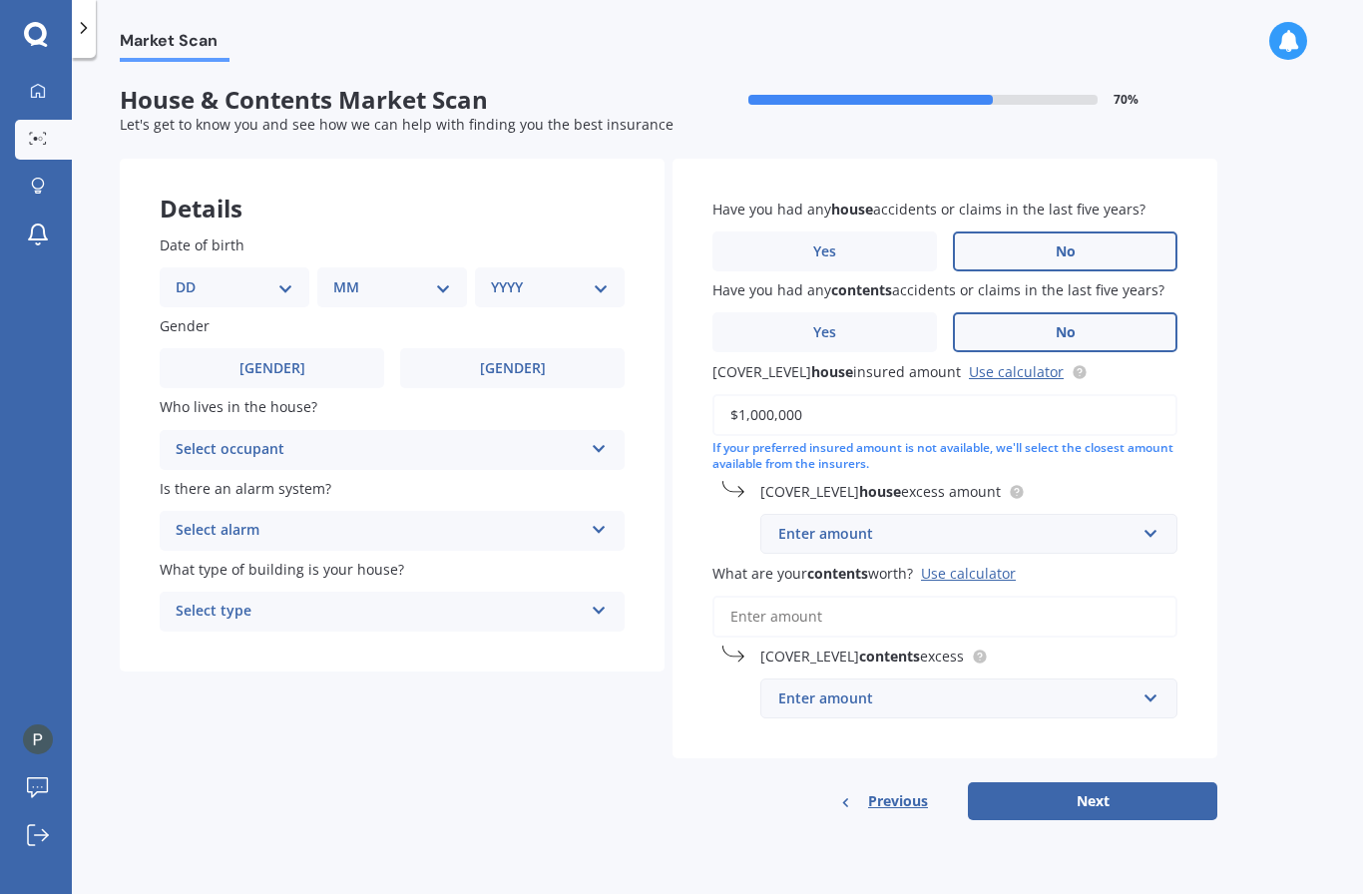 scroll, scrollTop: 2, scrollLeft: 0, axis: vertical 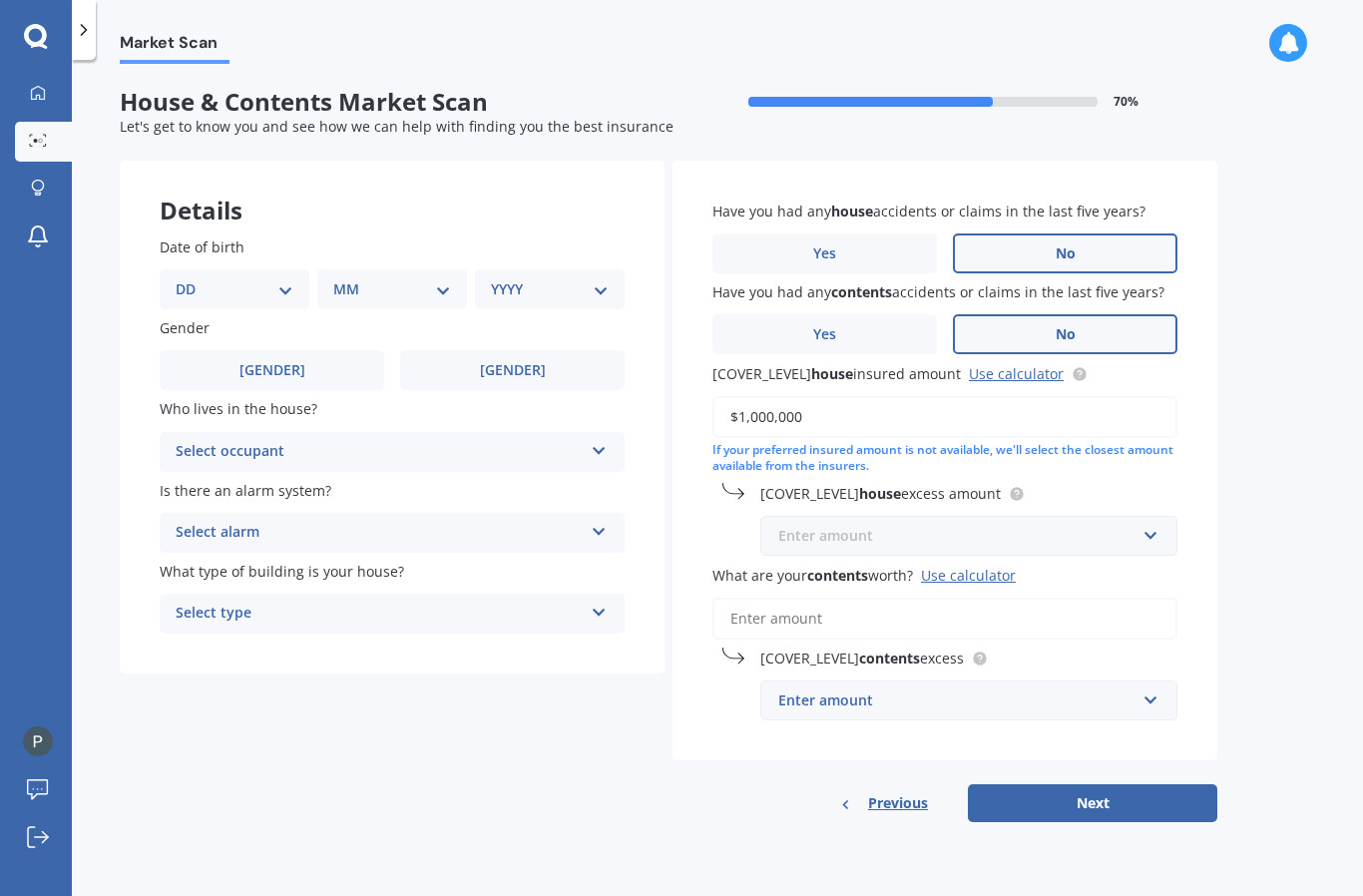 click at bounding box center [962, 536] 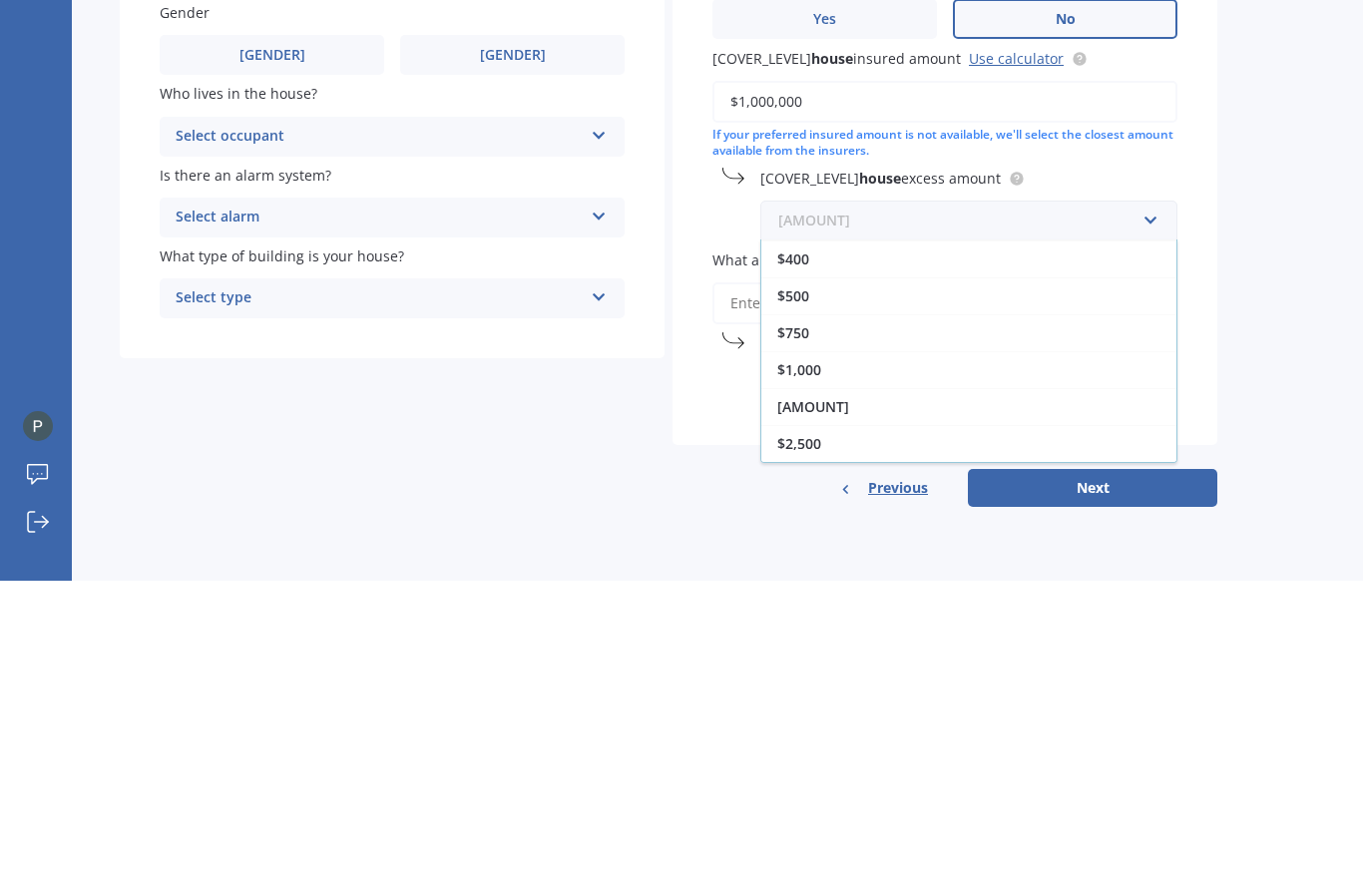 scroll, scrollTop: 36, scrollLeft: 0, axis: vertical 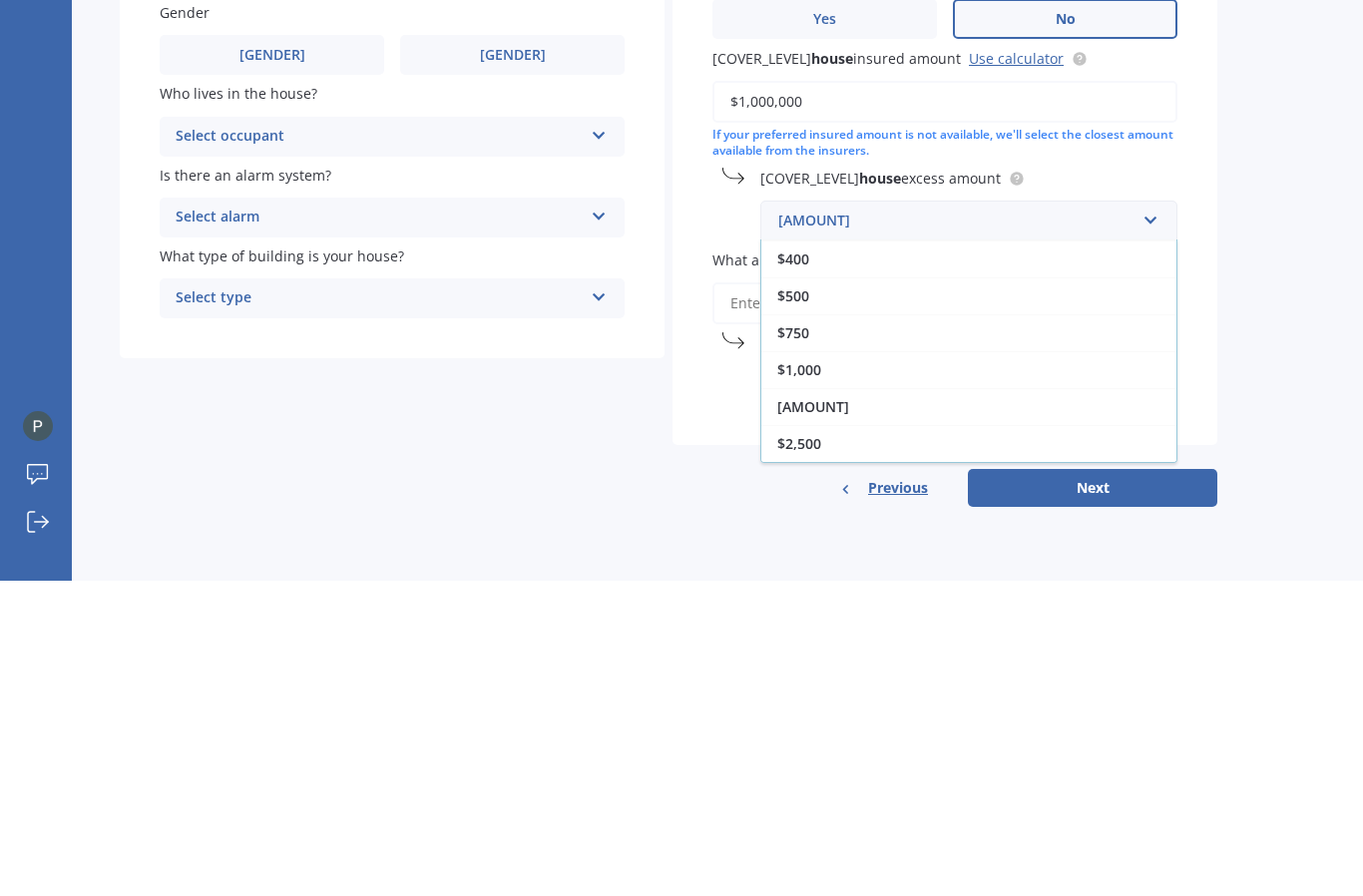 click on "$1,000" at bounding box center [813, 537] 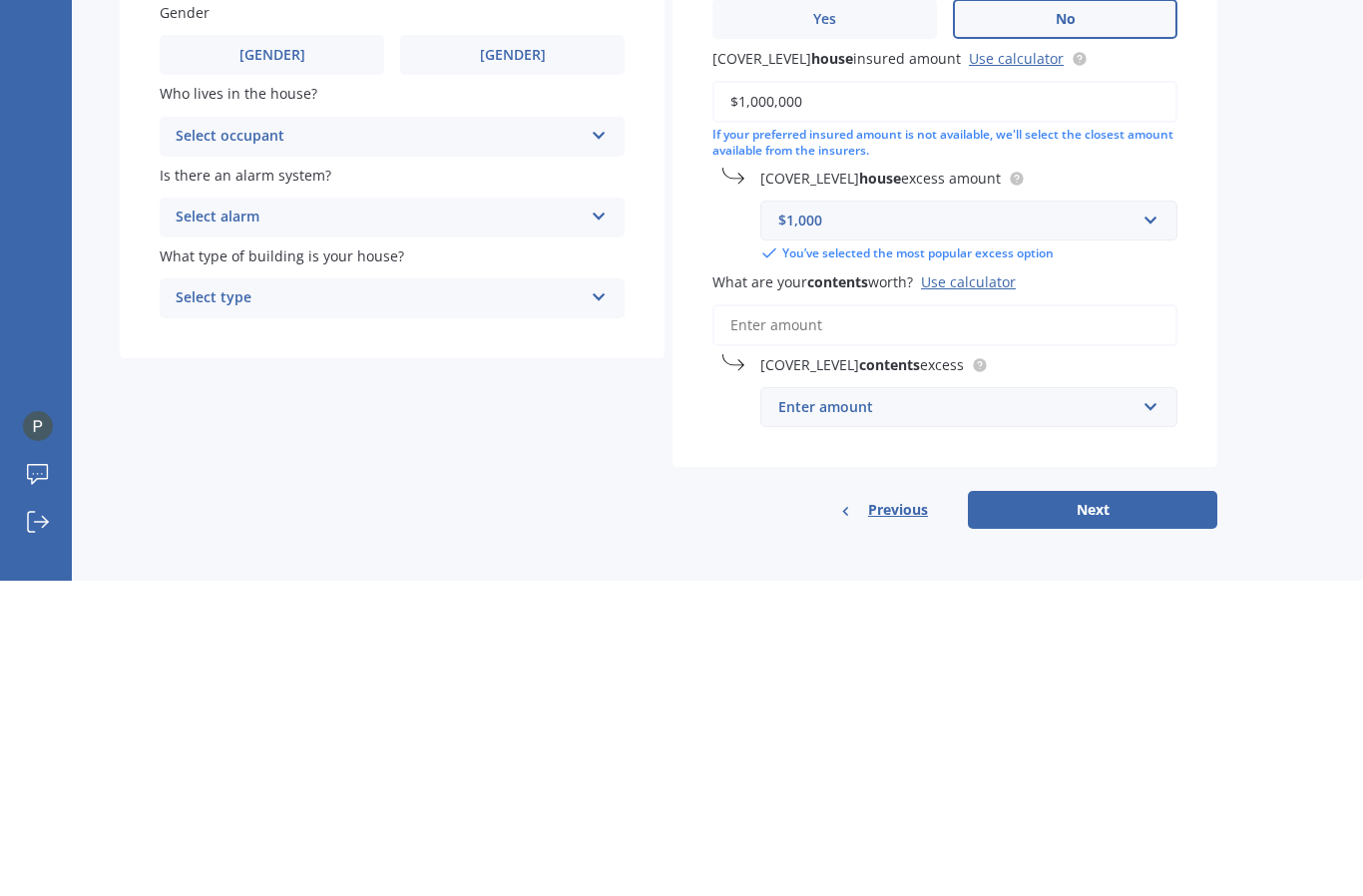 scroll, scrollTop: 87, scrollLeft: 0, axis: vertical 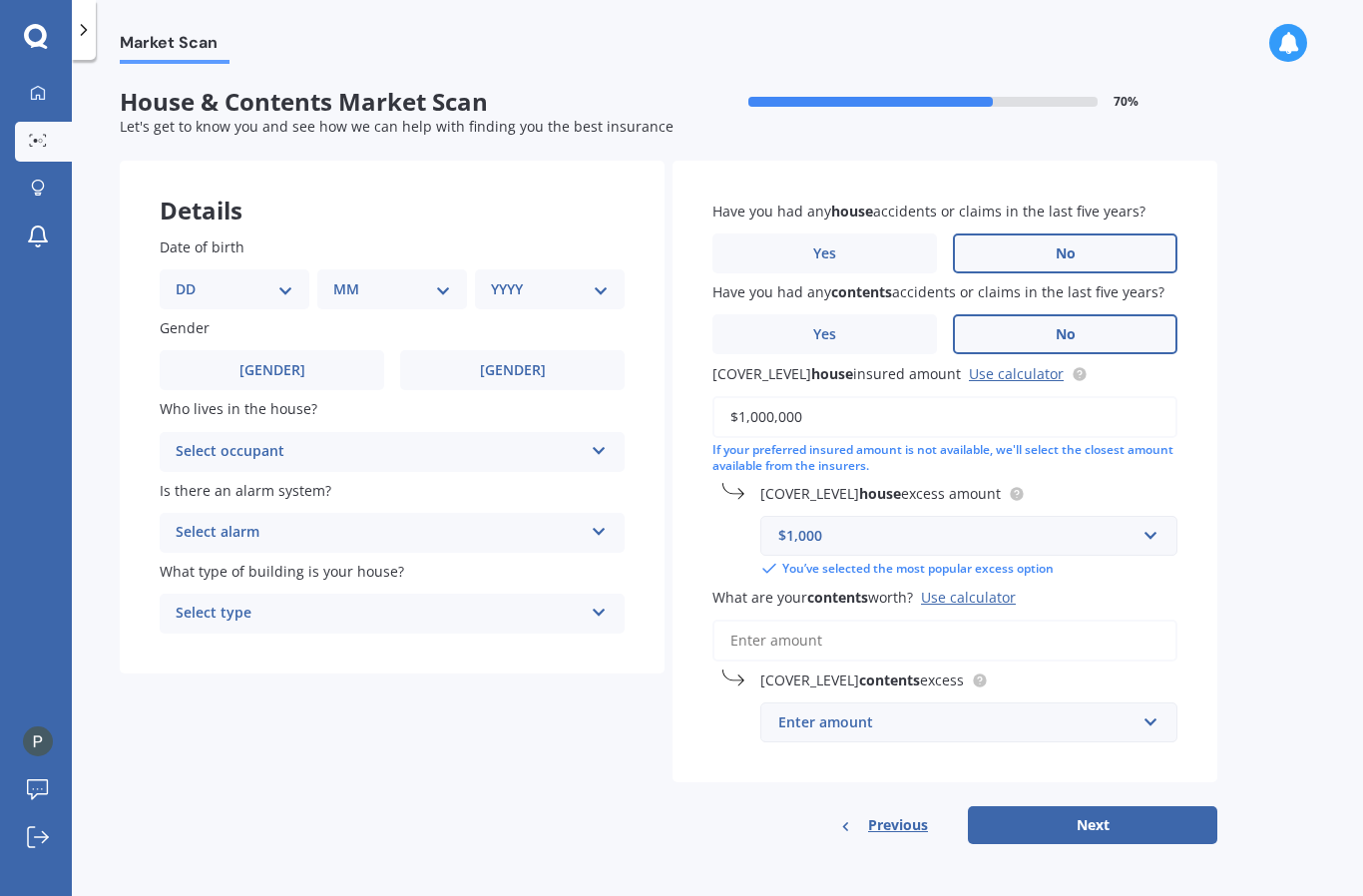 click on "What are your contents worth? Use calculator" at bounding box center [945, 641] 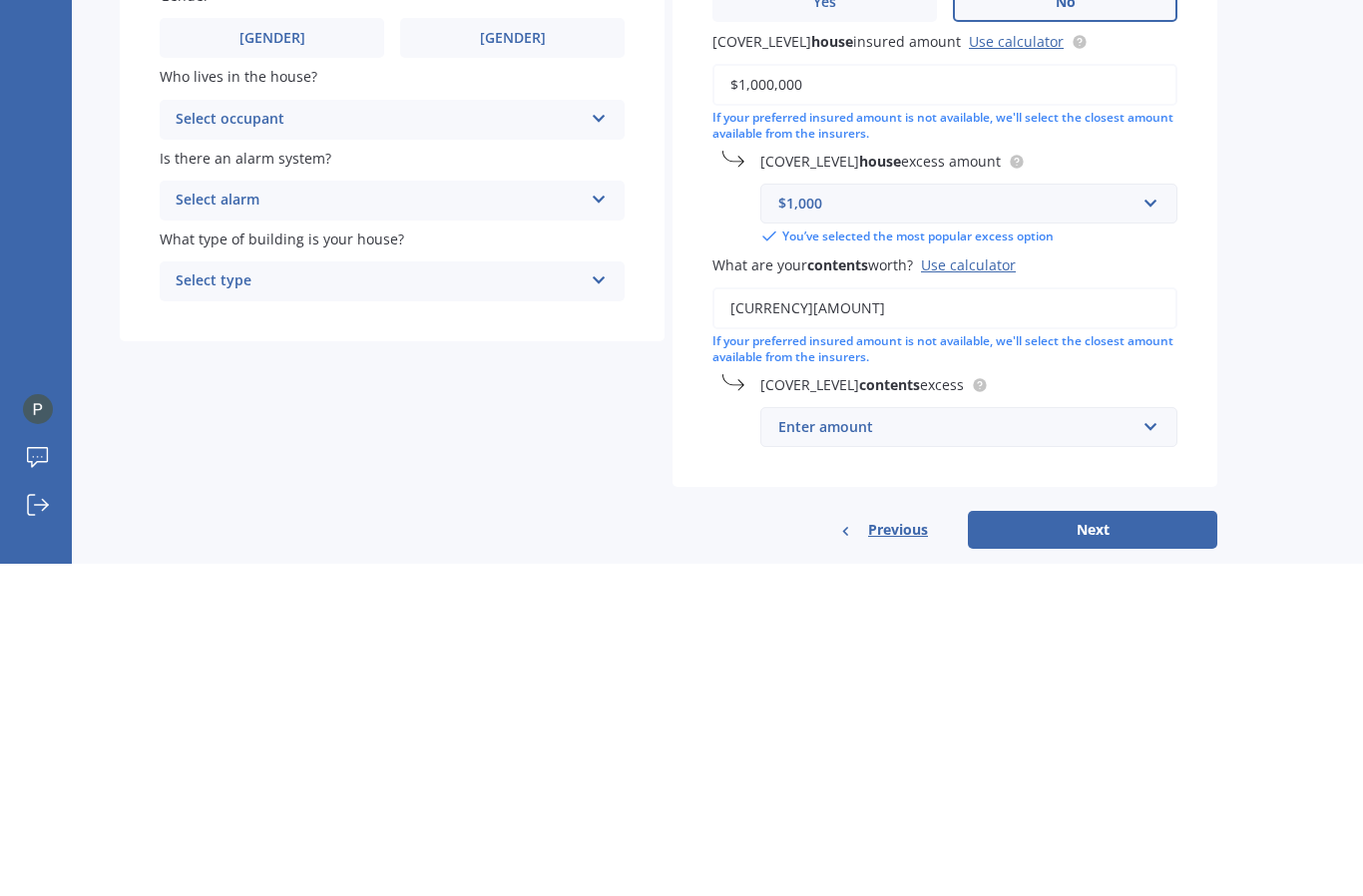 type on "[AMOUNT]" 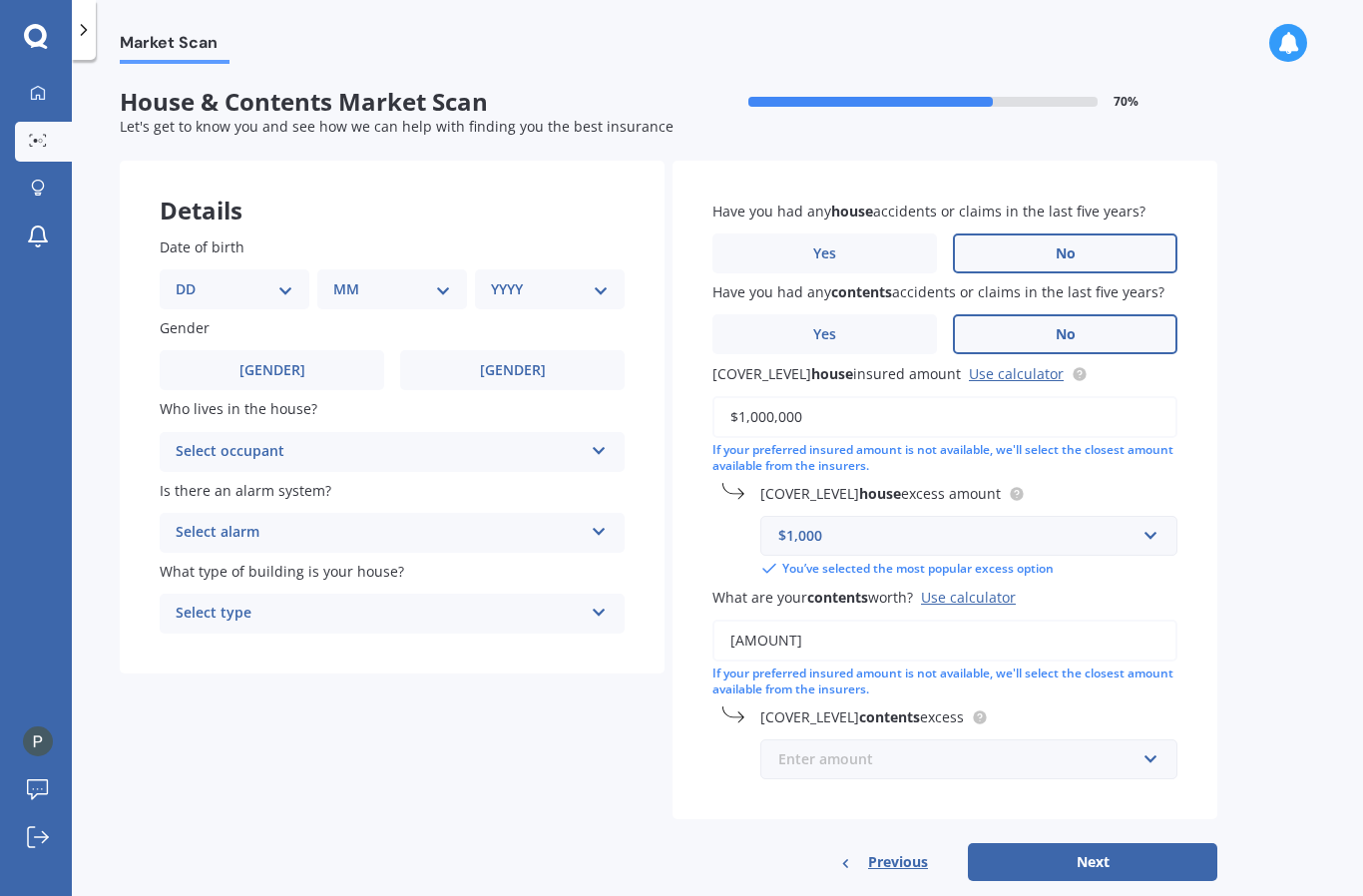 click at bounding box center [962, 536] 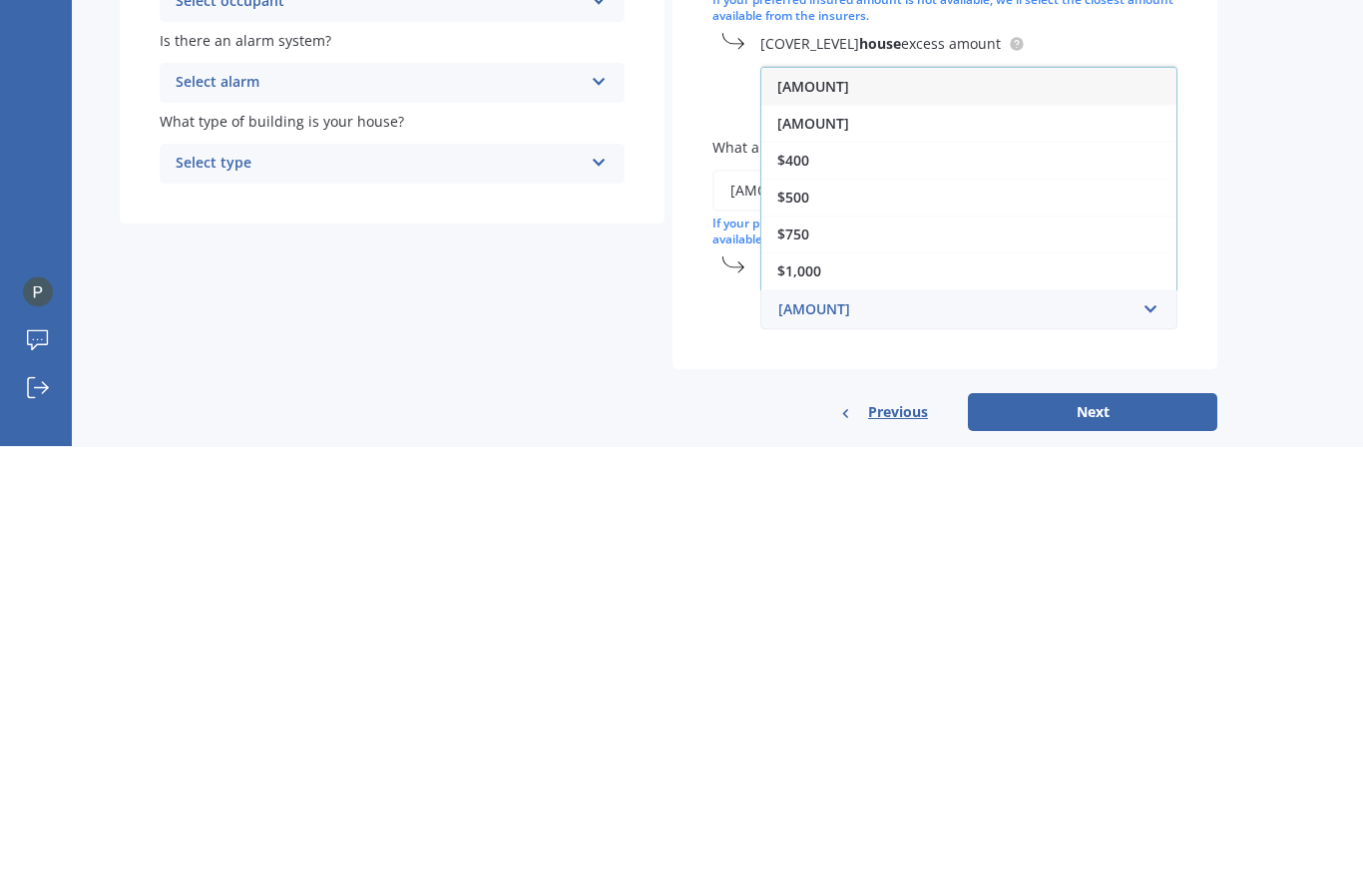 click on "$1,000" at bounding box center [813, 536] 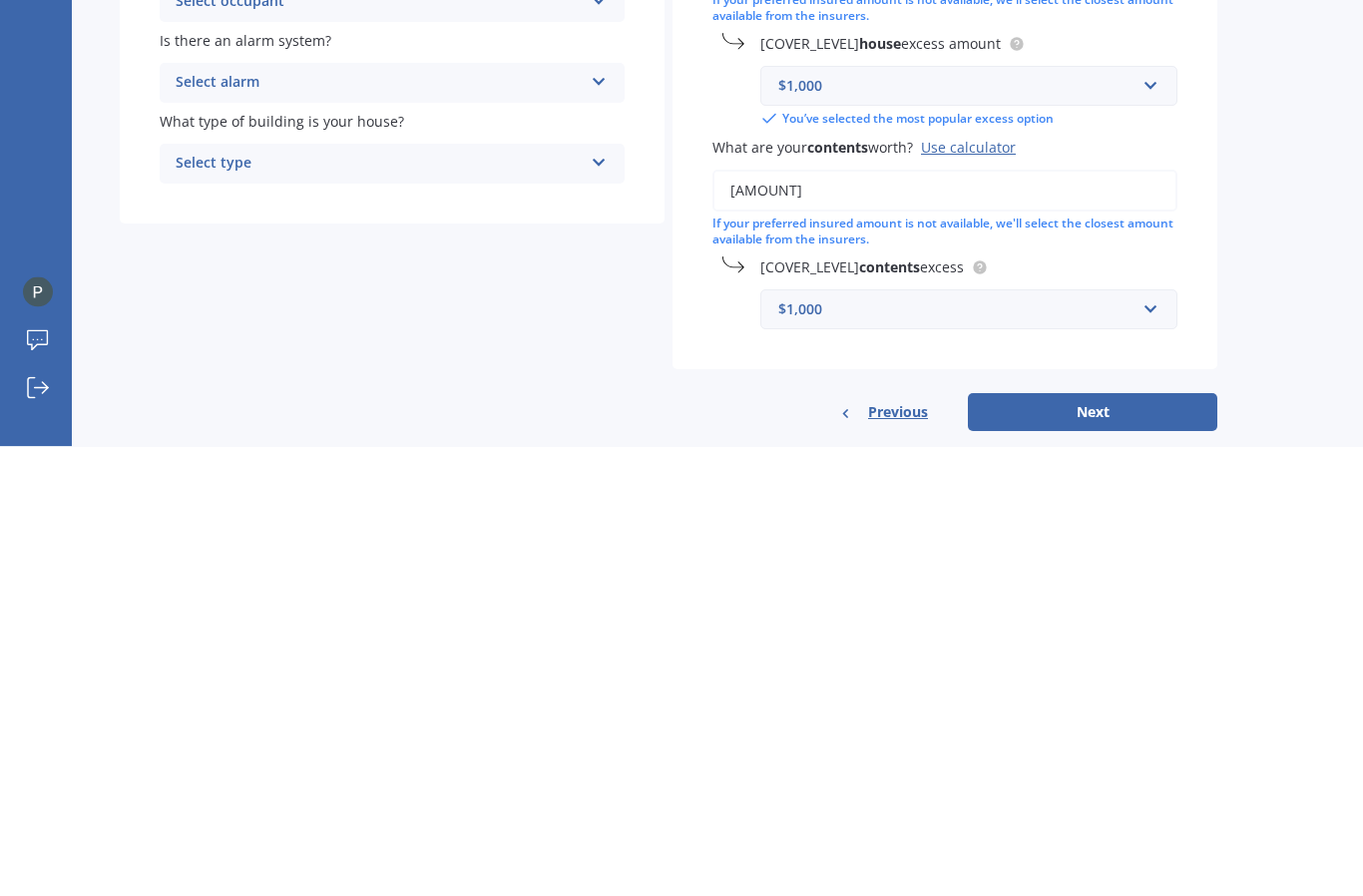 click on "Next" at bounding box center [1093, 862] 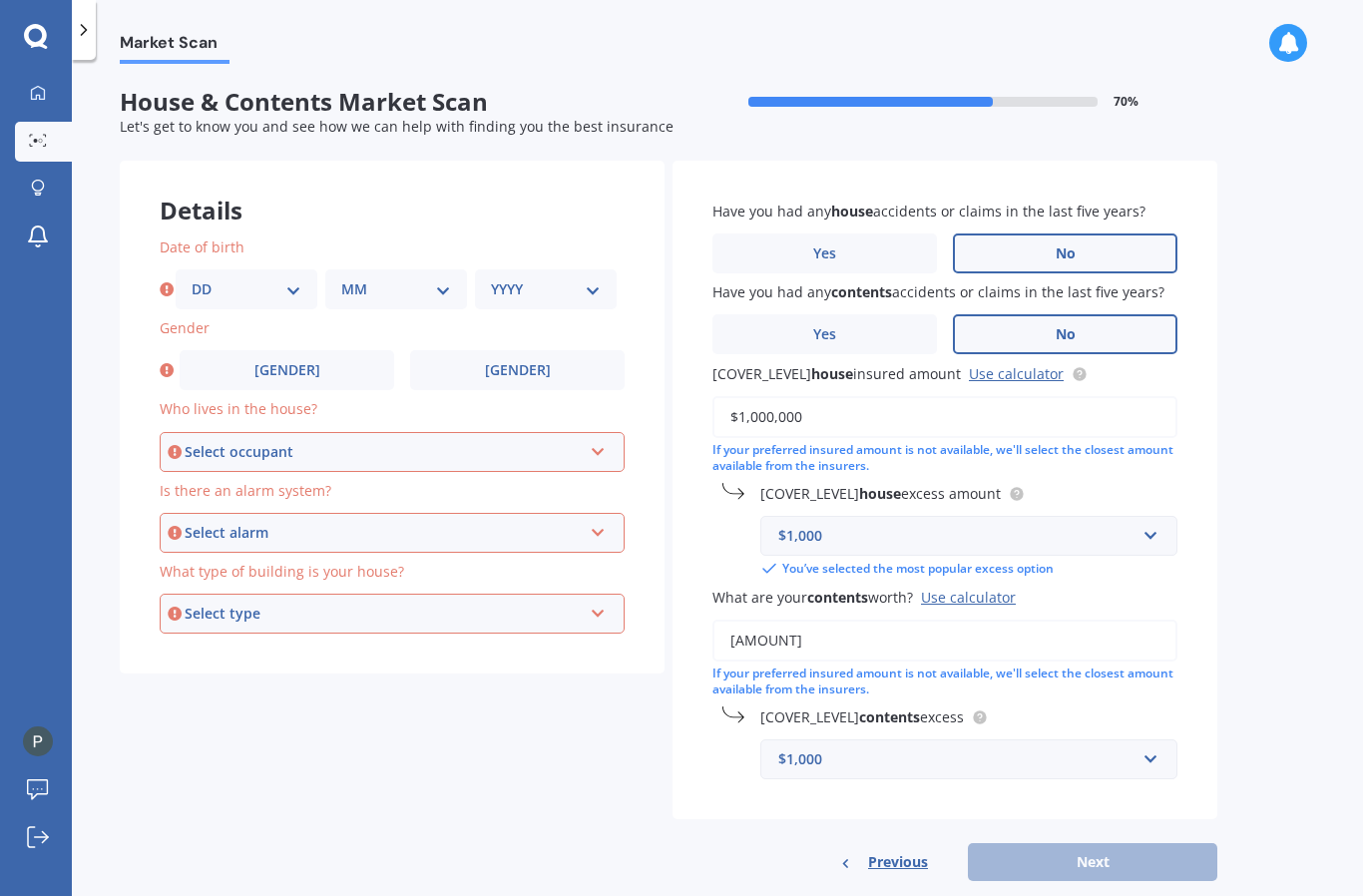 click on "DD 01 02 03 04 05 06 07 08 09 10 11 12 13 14 15 16 17 18 19 20 21 22 23 24 25 26 27 28 29 30 31" at bounding box center (246, 289) 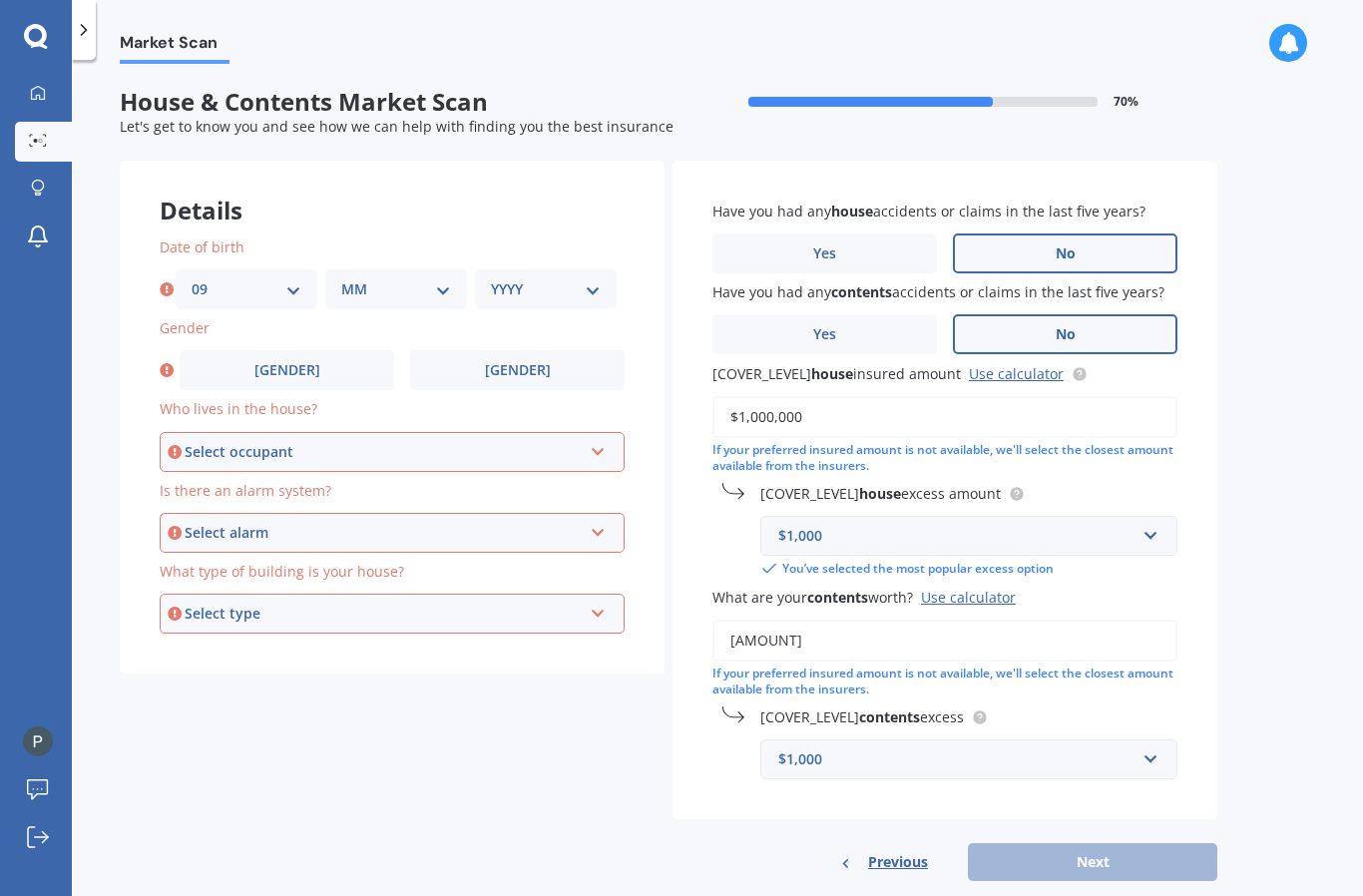 click on "[DATE_RANGE]" at bounding box center [396, 289] 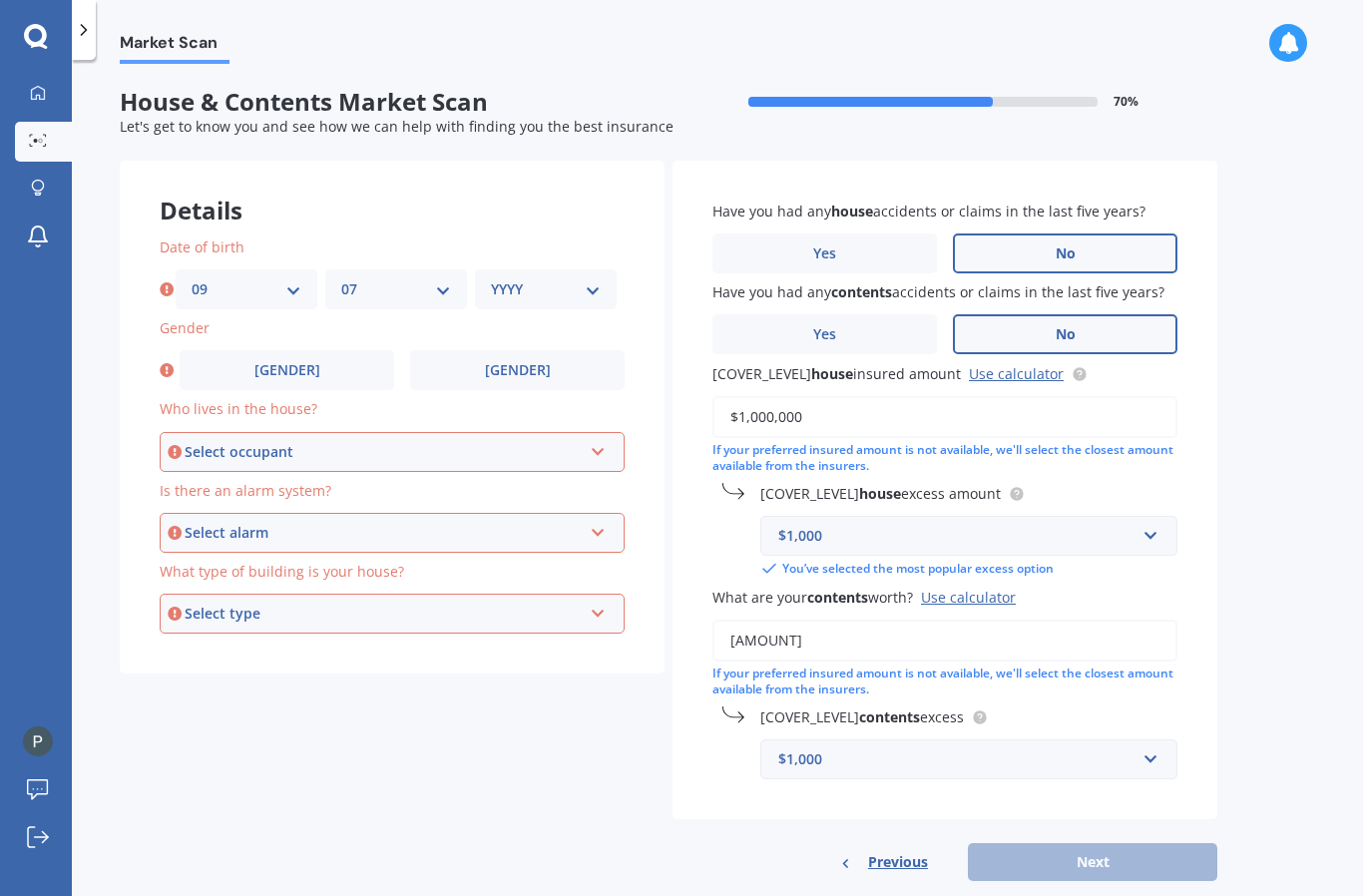click on "YYYY 2009 2008 2007 2006 2005 2004 2003 2002 2001 2000 1999 1998 1997 1996 1995 1994 1993 1992 1991 1990 1989 1988 1987 1986 1985 1984 1983 1982 1981 1980 1979 1978 1977 1976 1975 1974 1973 1972 1971 1970 1969 1968 1967 1966 1965 1964 1963 1962 1961 1960 1959 1958 1957 1956 1955 1954 1953 1952 1951 1950 1949 1948 1947 1946 1945 1944 1943 1942 1941 1940 1939 1938 1937 1936 1935 1934 1933 1932 1931 1930 1929 1928 1927 1926 1925 1924 1923 1922 1921 1920 1919 1918 1917 1916 1915 1914 1913 1912 1911 1910" at bounding box center [546, 289] 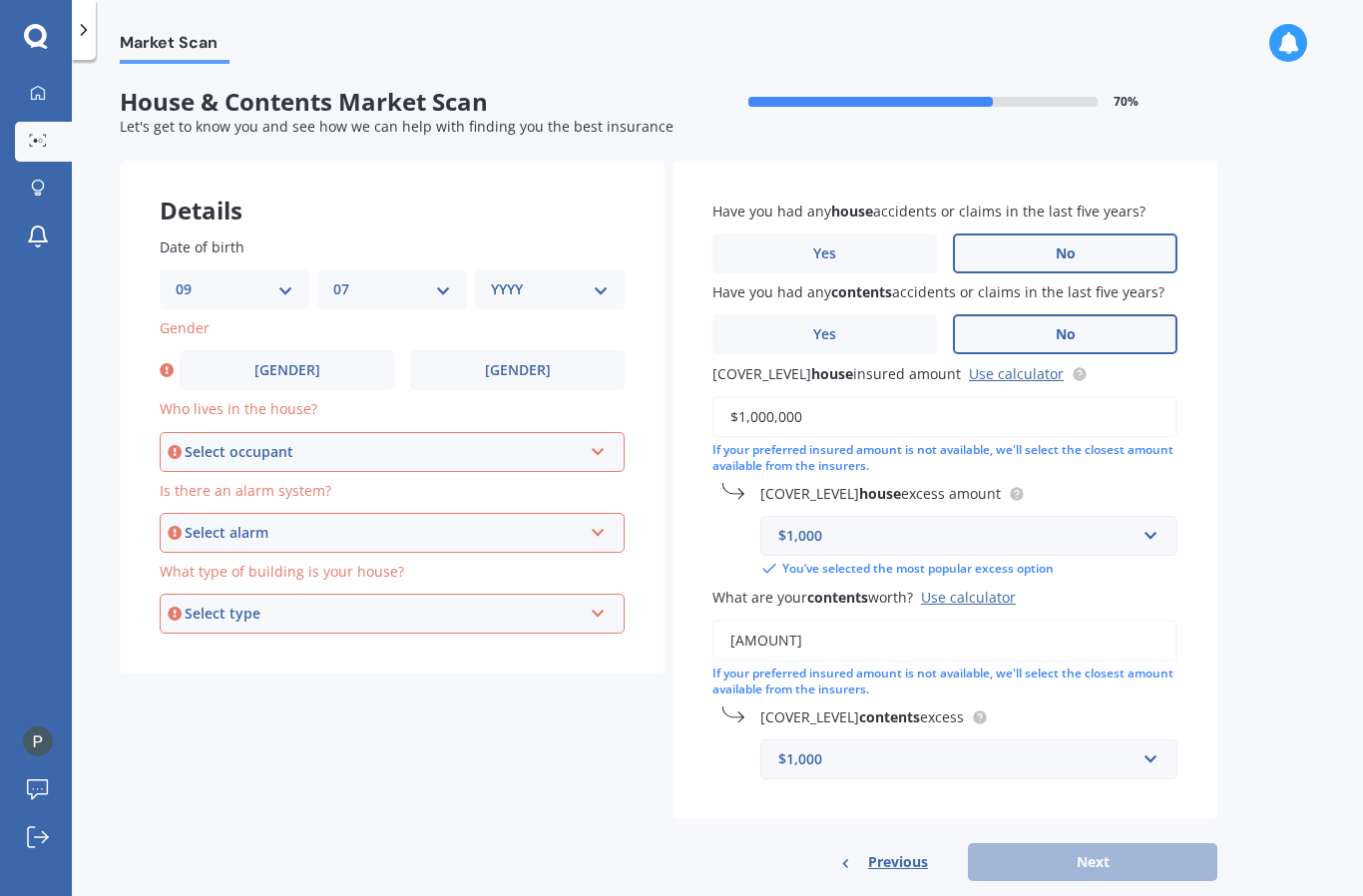 click on "[GENDER]" at bounding box center (286, 370) 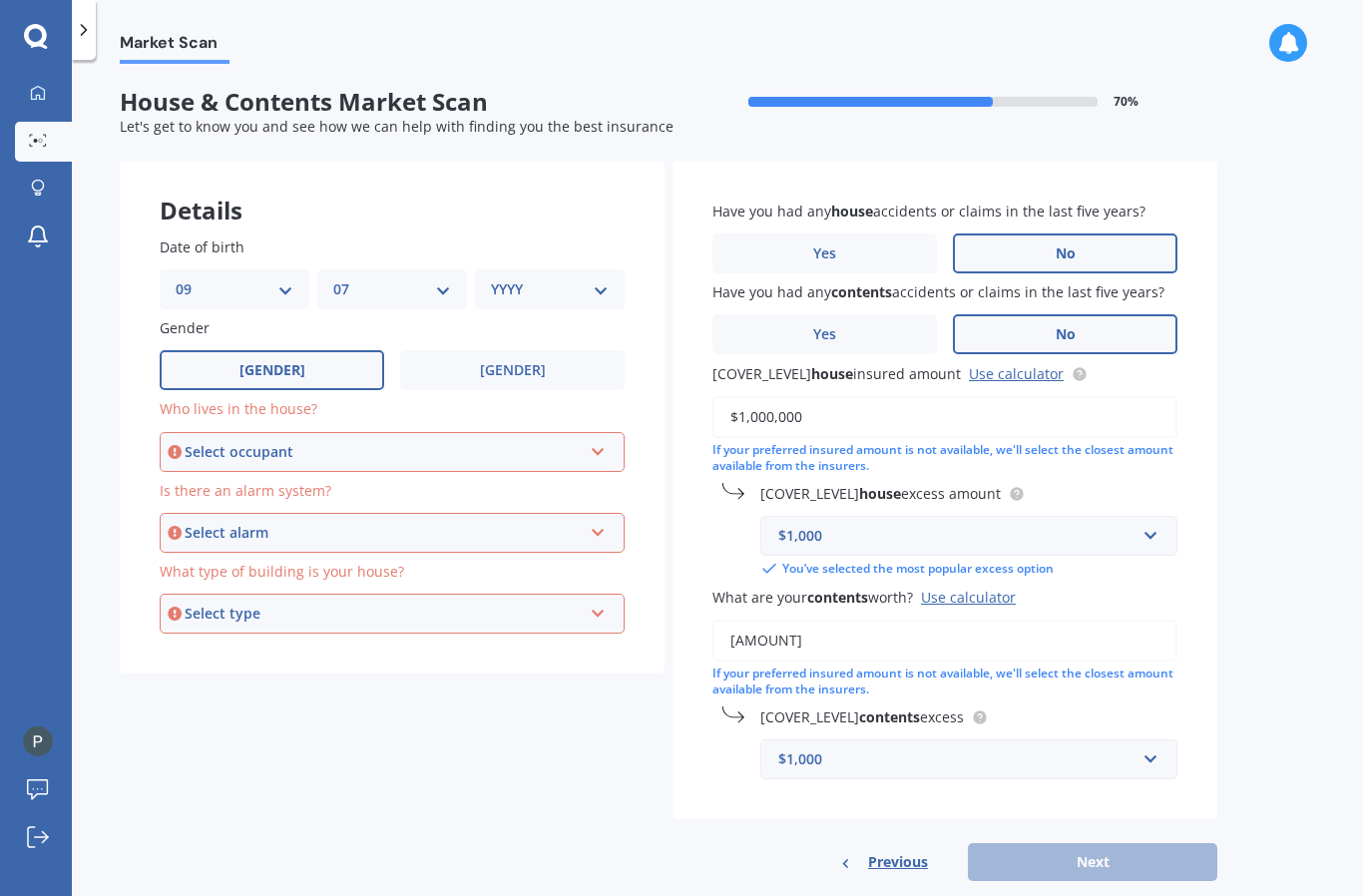 click on "[GENDER]" at bounding box center [512, 370] 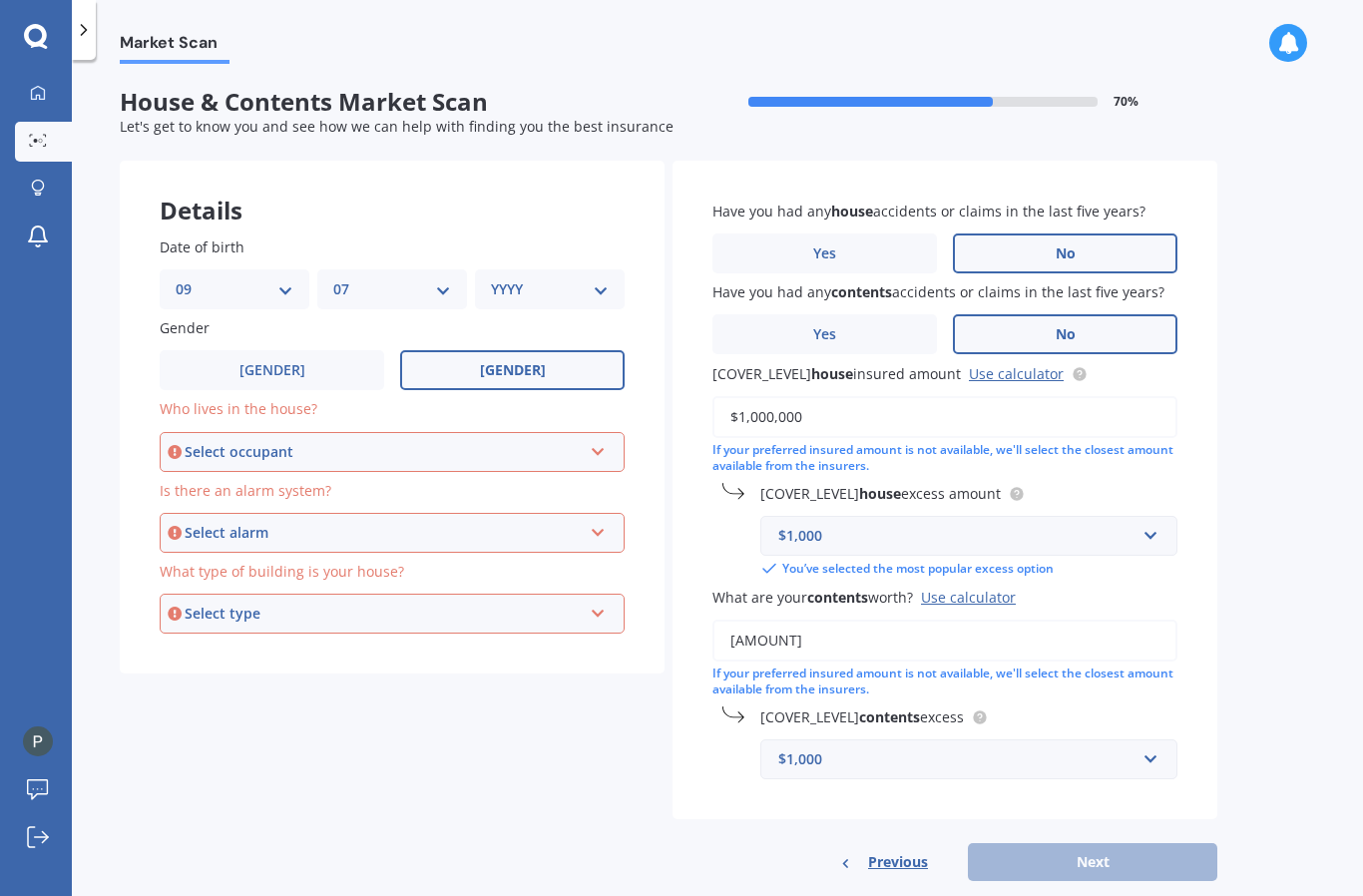 click on "[GENDER]" at bounding box center [271, 370] 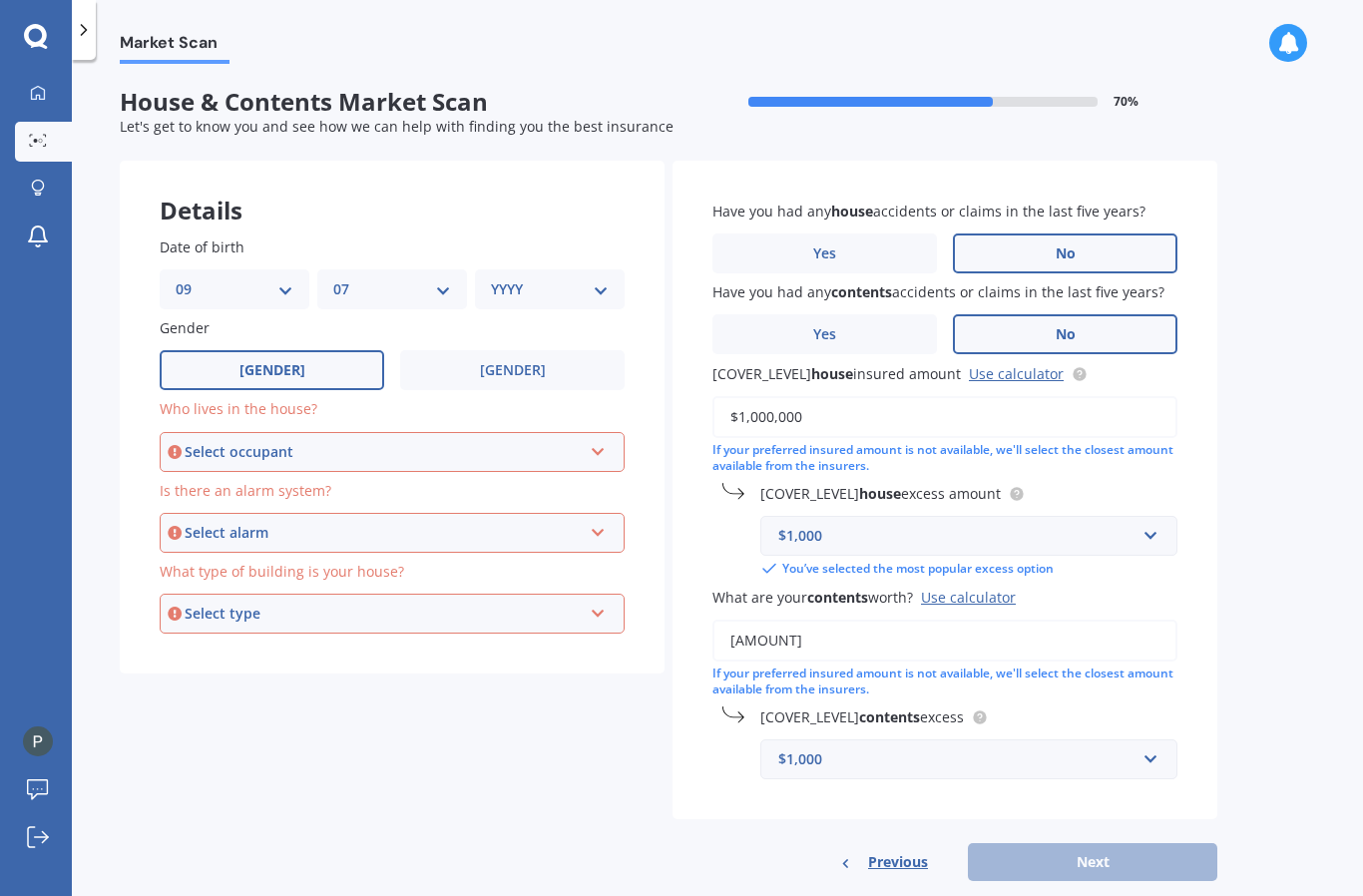 click at bounding box center [598, 448] 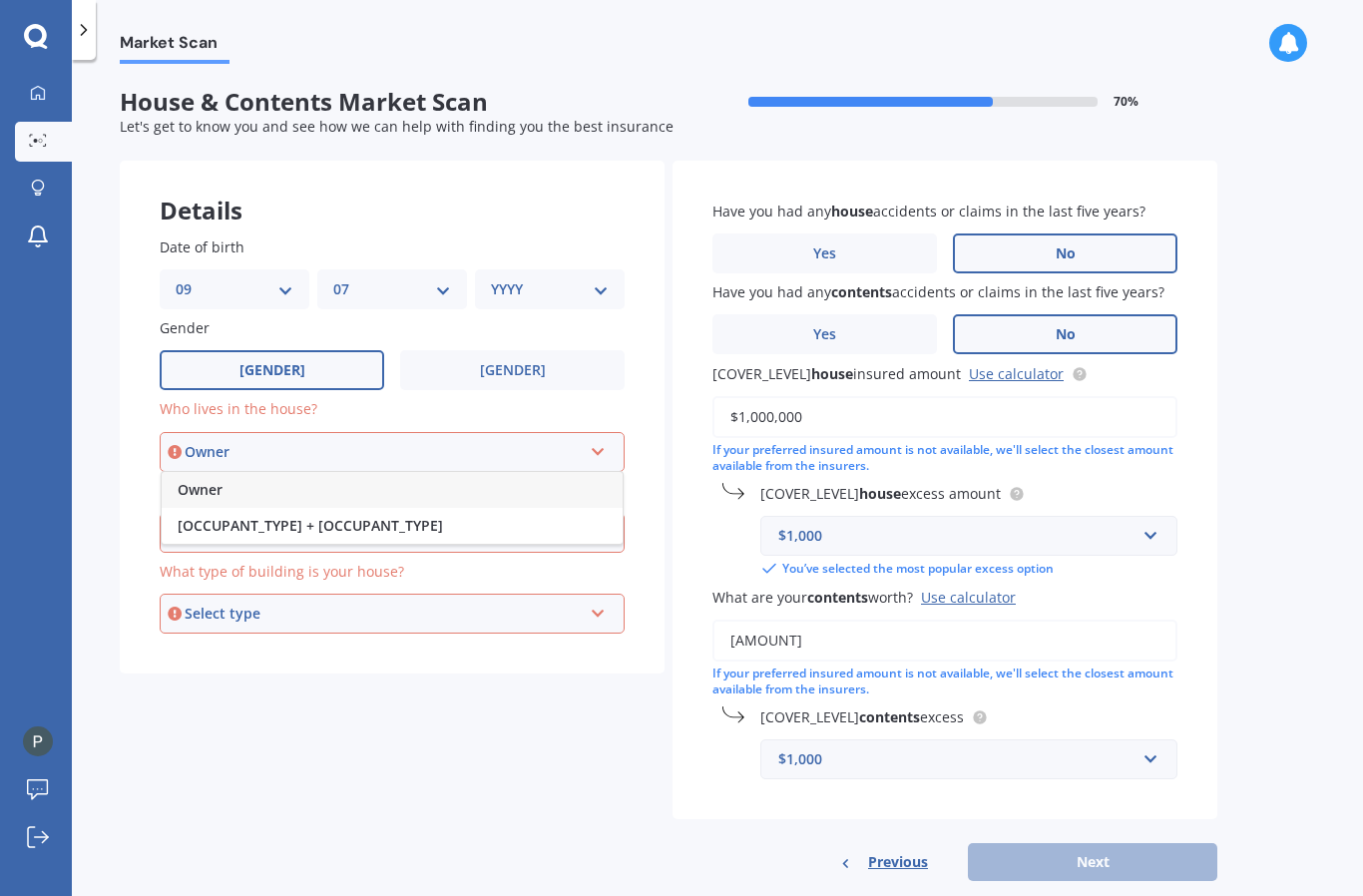 click on "Owner" at bounding box center [392, 490] 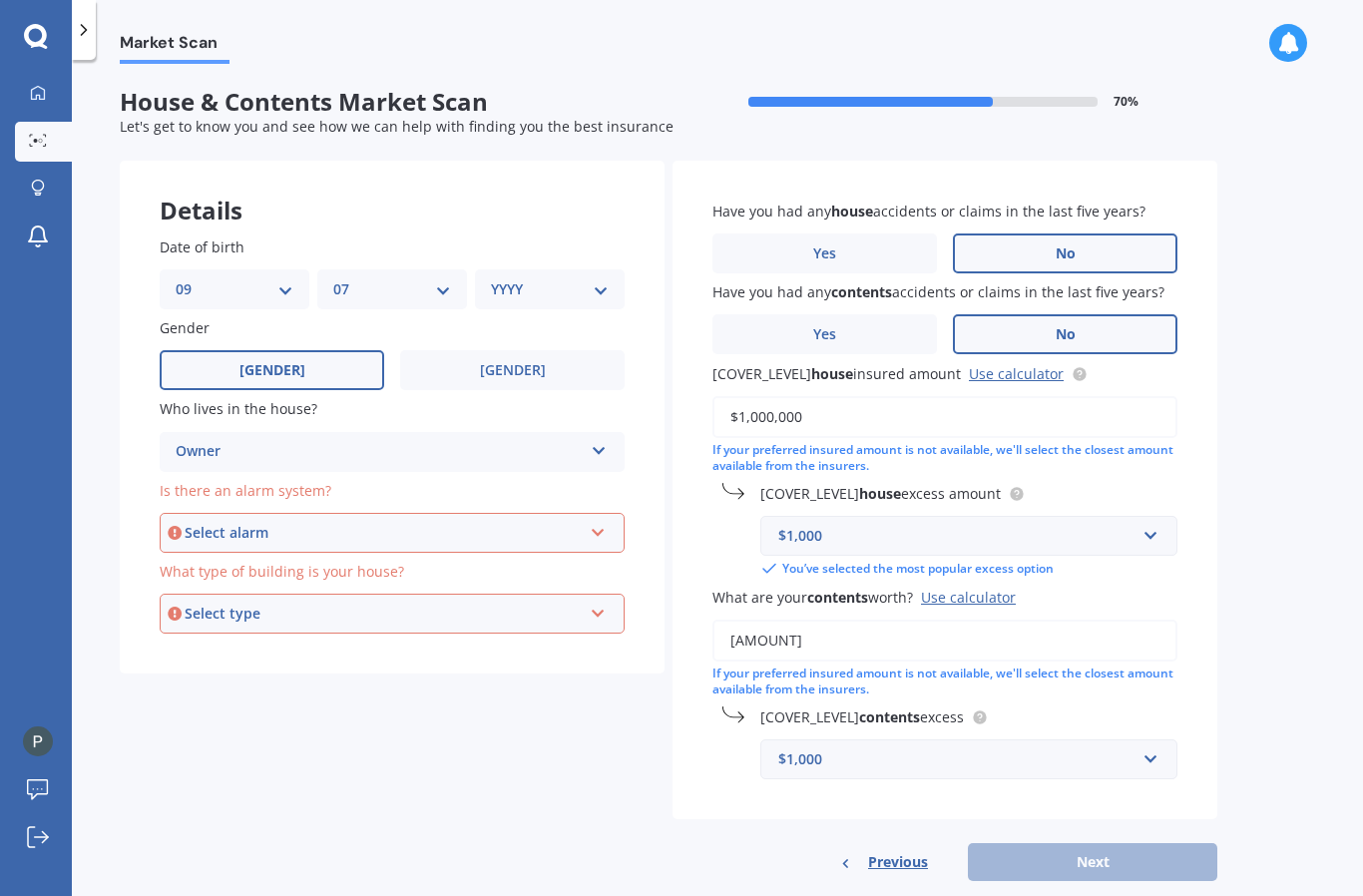 click on "Select alarm [ALARM_STATUS] [ALARM_STATUS] [ALARM_STATUS]" at bounding box center [392, 533] 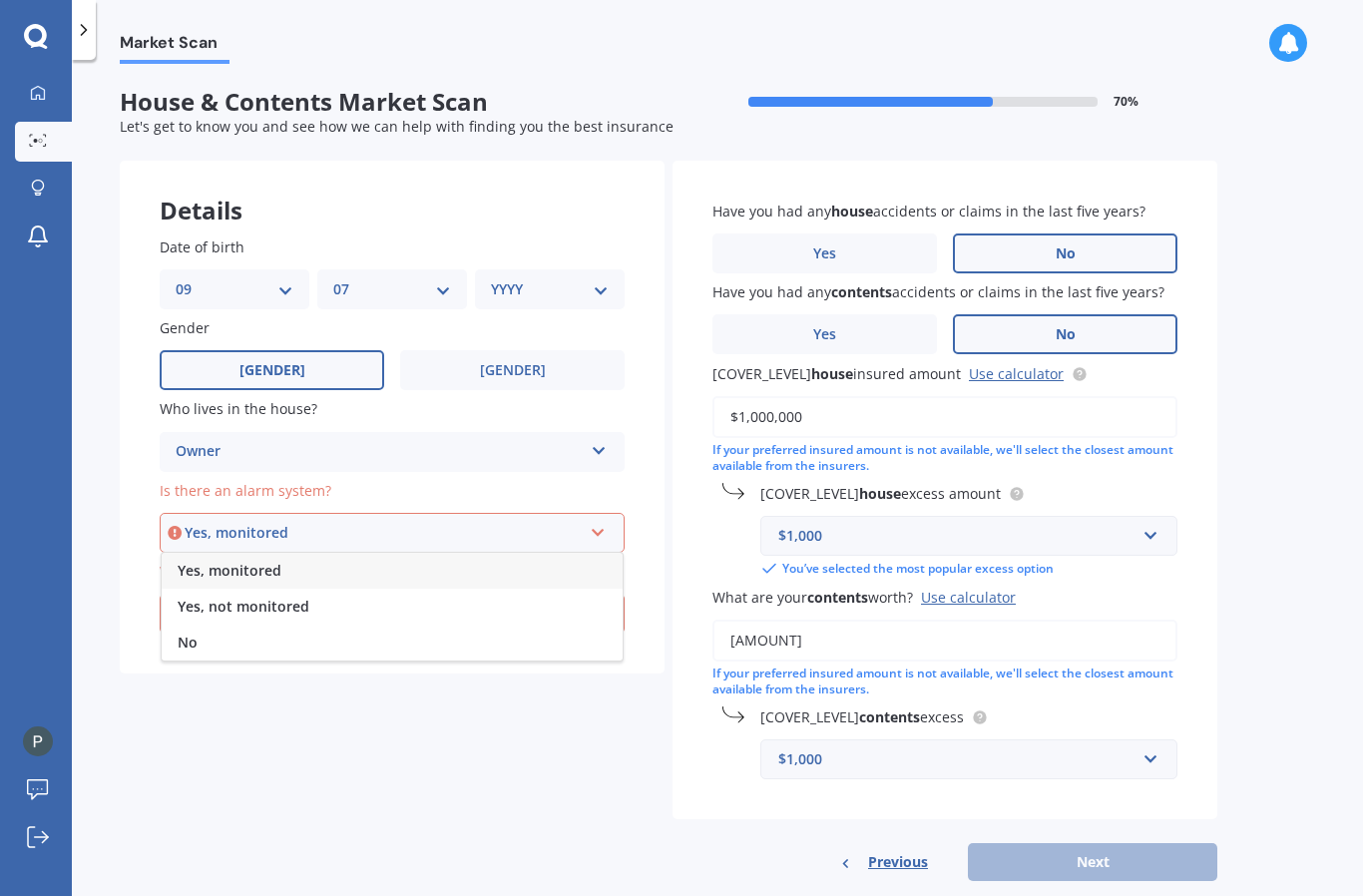 click on "No" at bounding box center (392, 643) 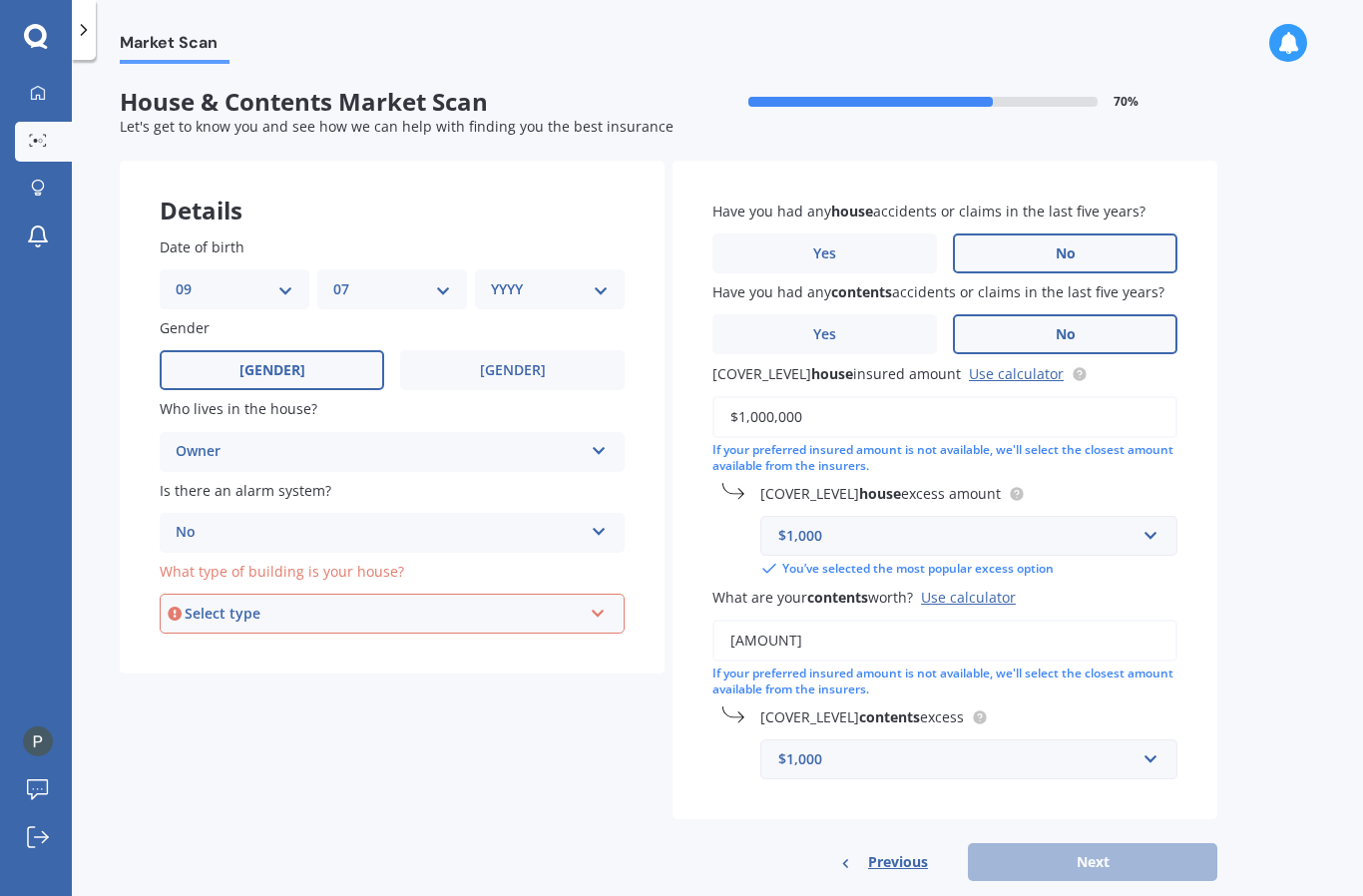 click on "Select type [PROPERTY_TYPE] [PROPERTY_TYPE] (in a block of 6 or less) [PROPERTY_TYPE] (in a block of 7-10)" at bounding box center (392, 614) 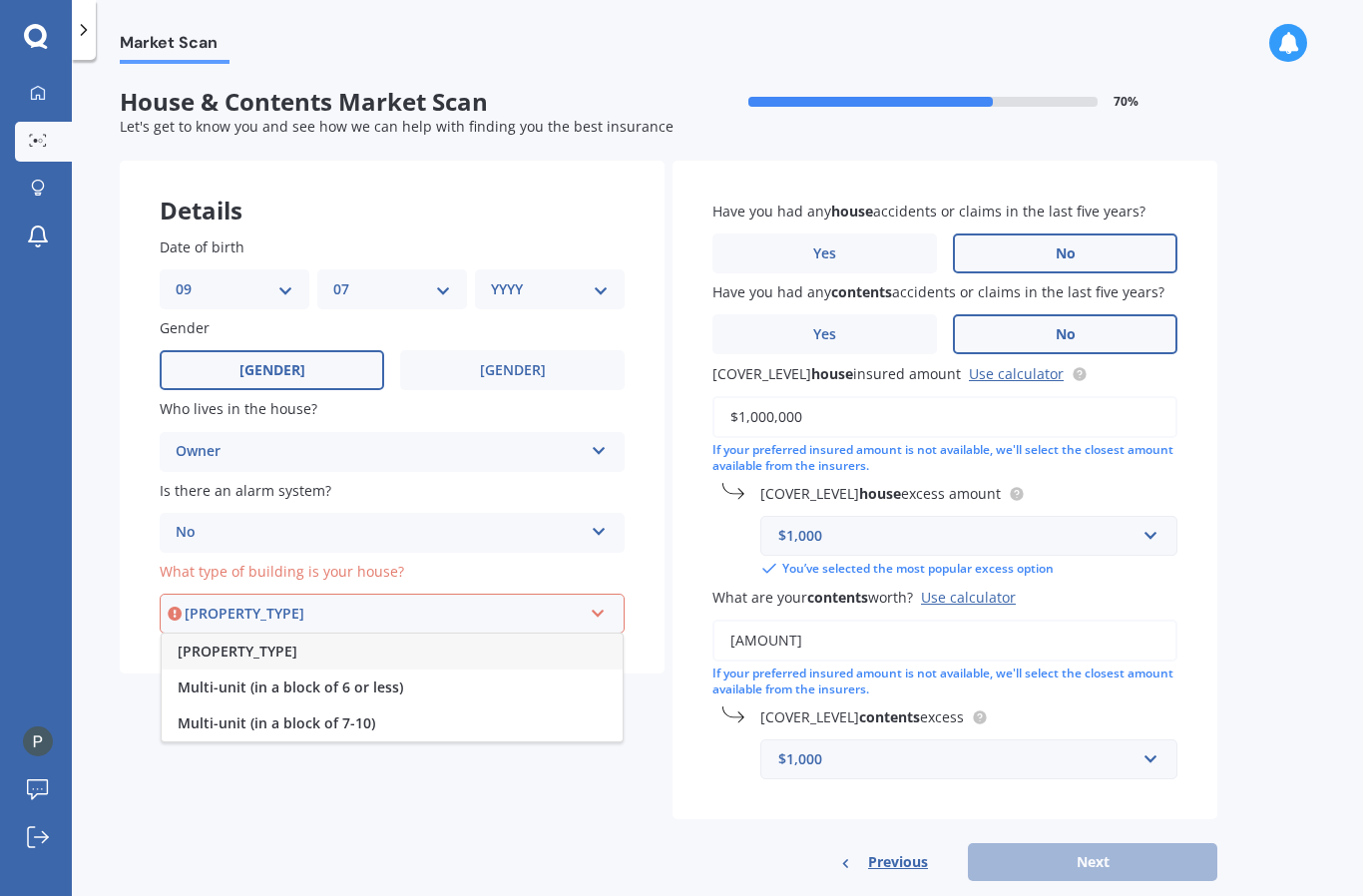 click on "[PROPERTY_TYPE]" at bounding box center [237, 651] 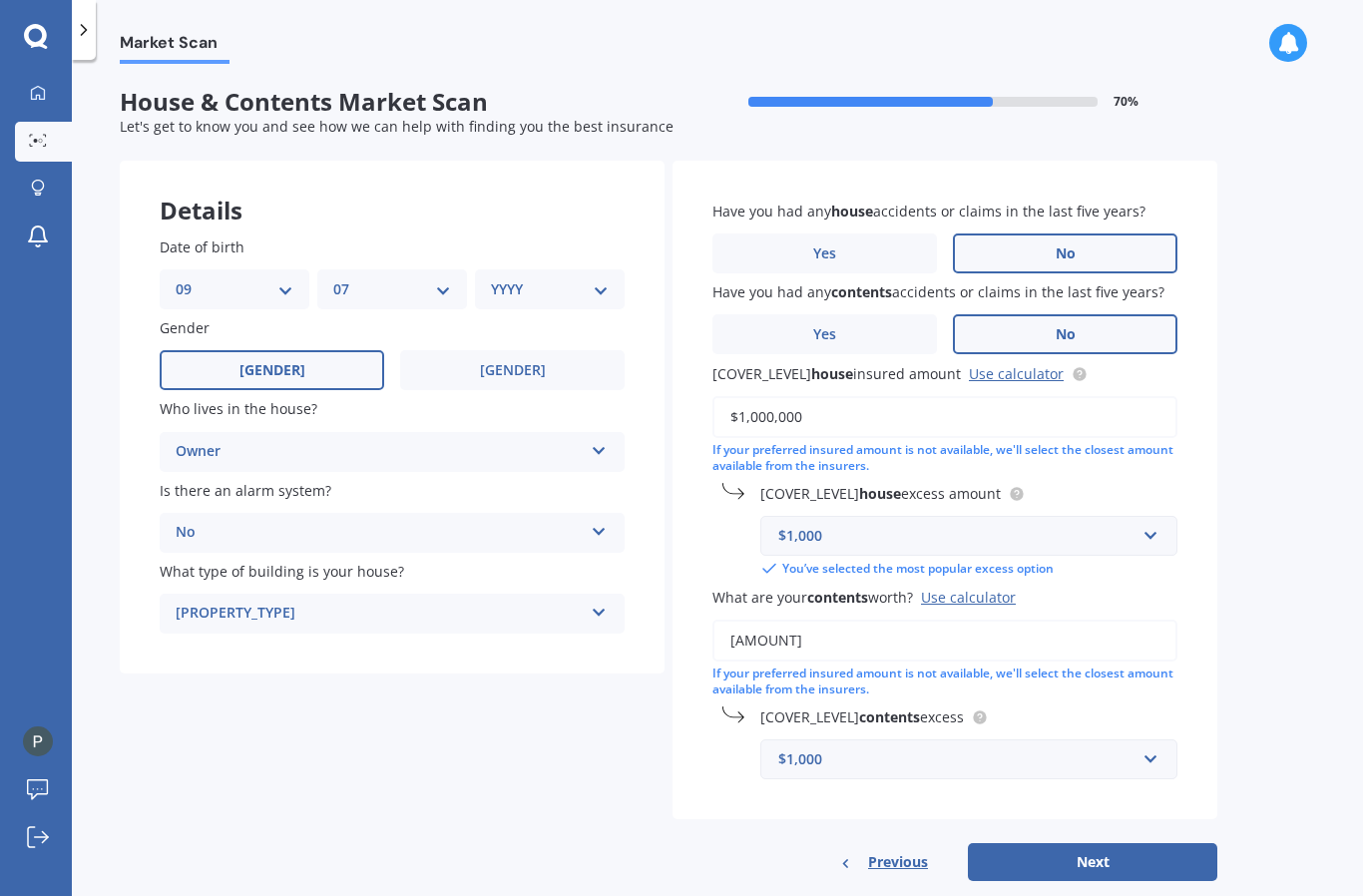 scroll, scrollTop: 0, scrollLeft: 0, axis: both 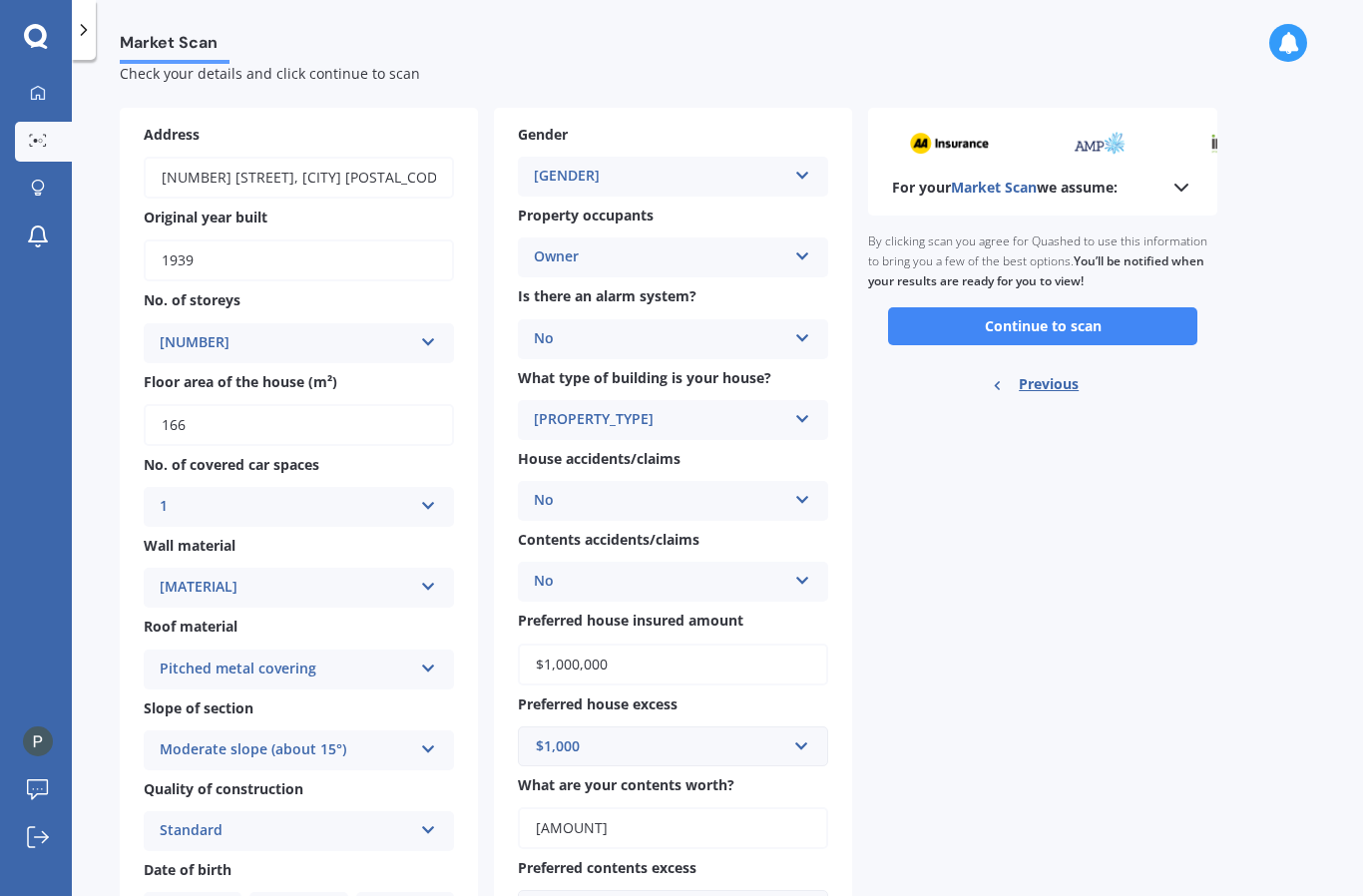 click on "Continue to scan" at bounding box center [1043, 326] 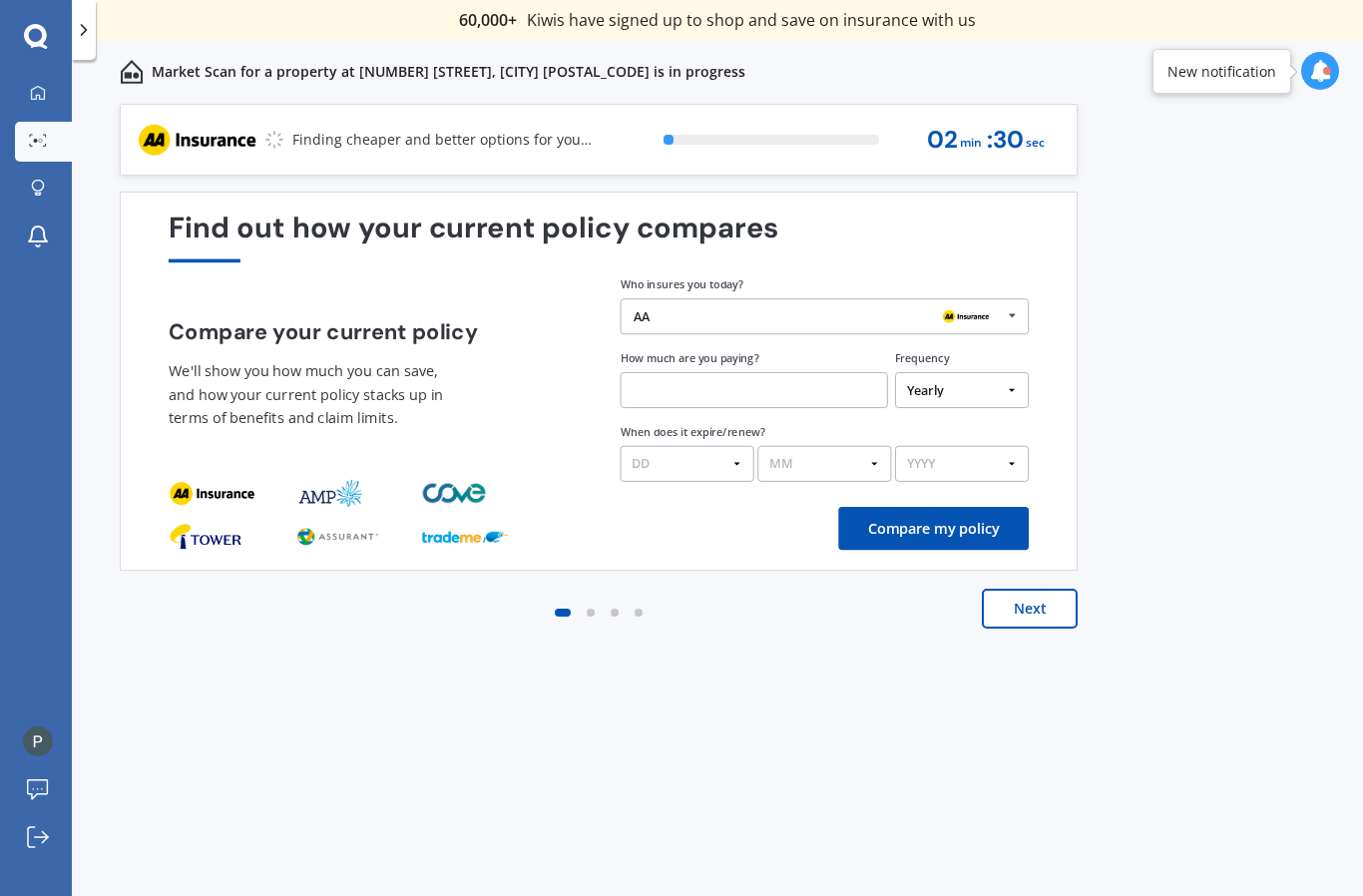 scroll, scrollTop: 0, scrollLeft: 0, axis: both 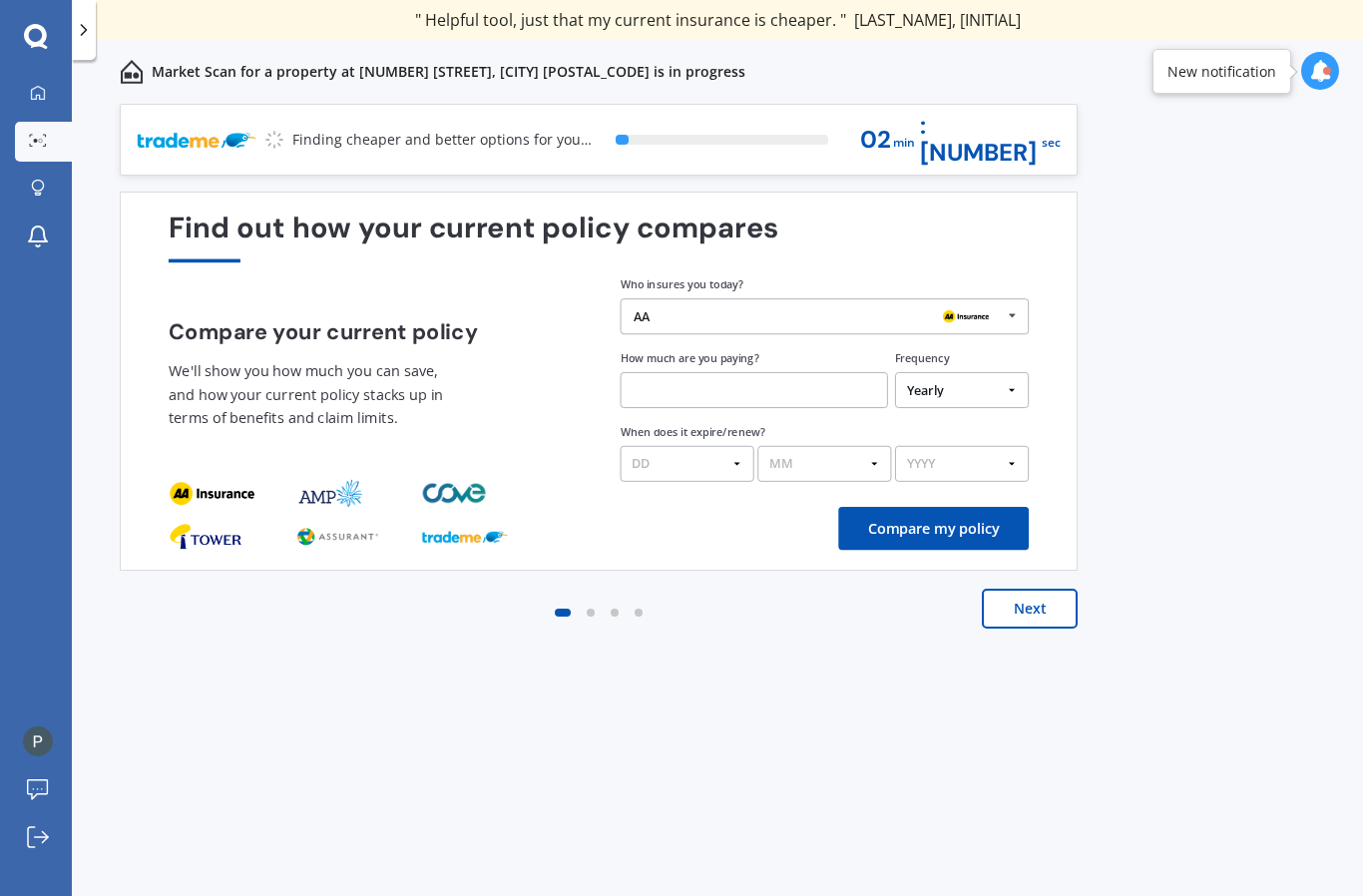 click at bounding box center [1012, 315] 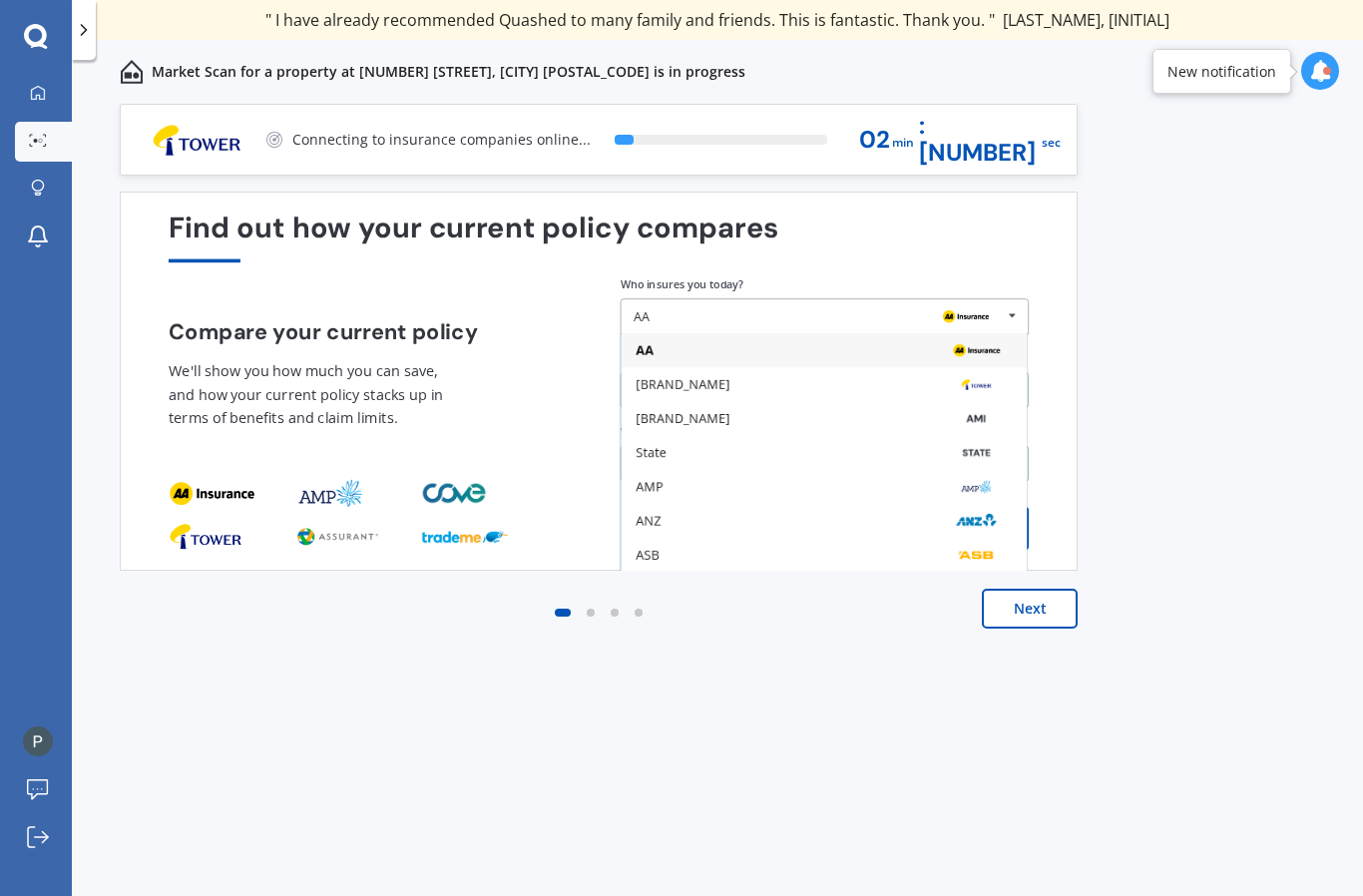 click on "ASB" at bounding box center [823, 350] 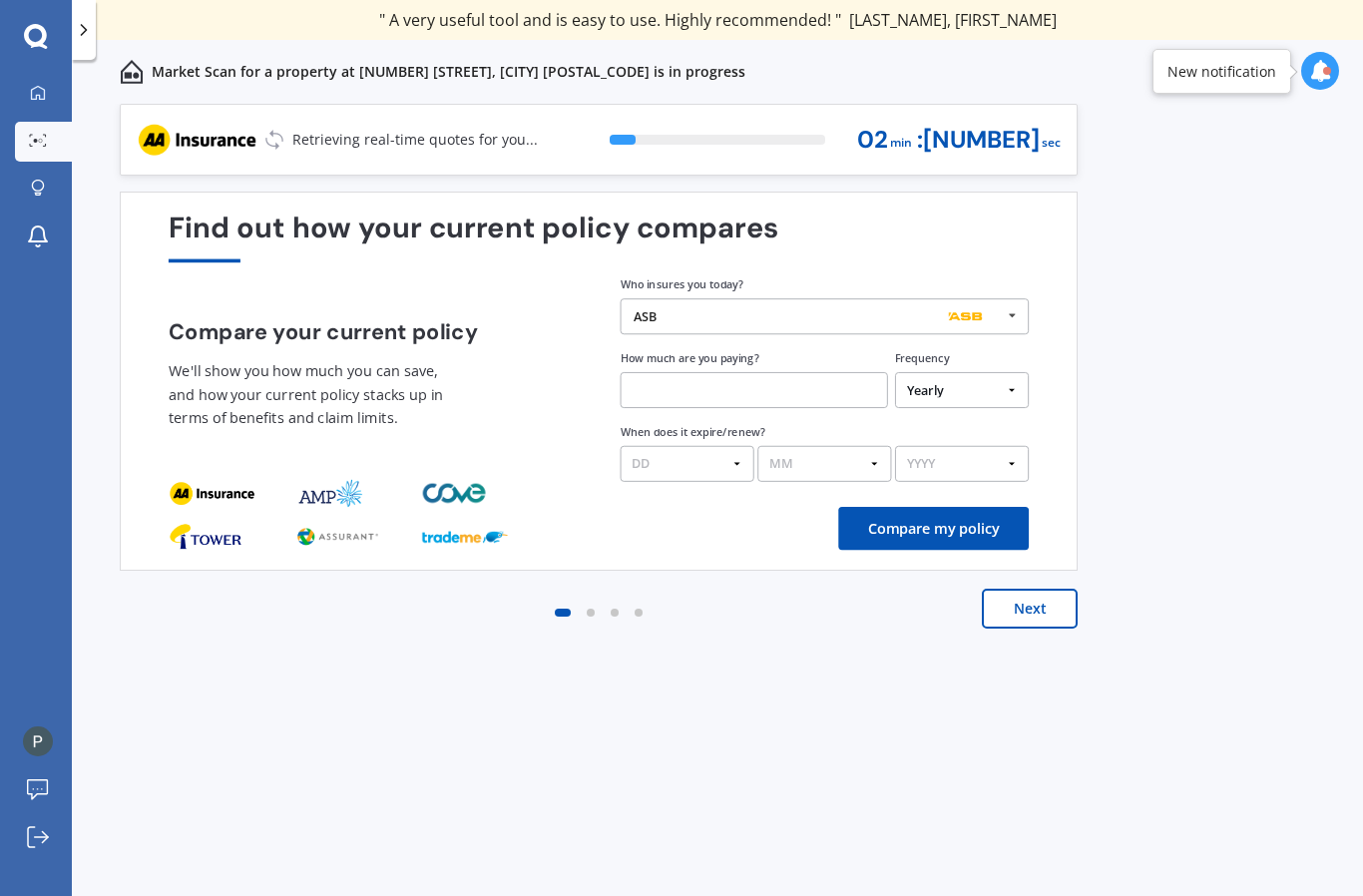 click at bounding box center (754, 390) 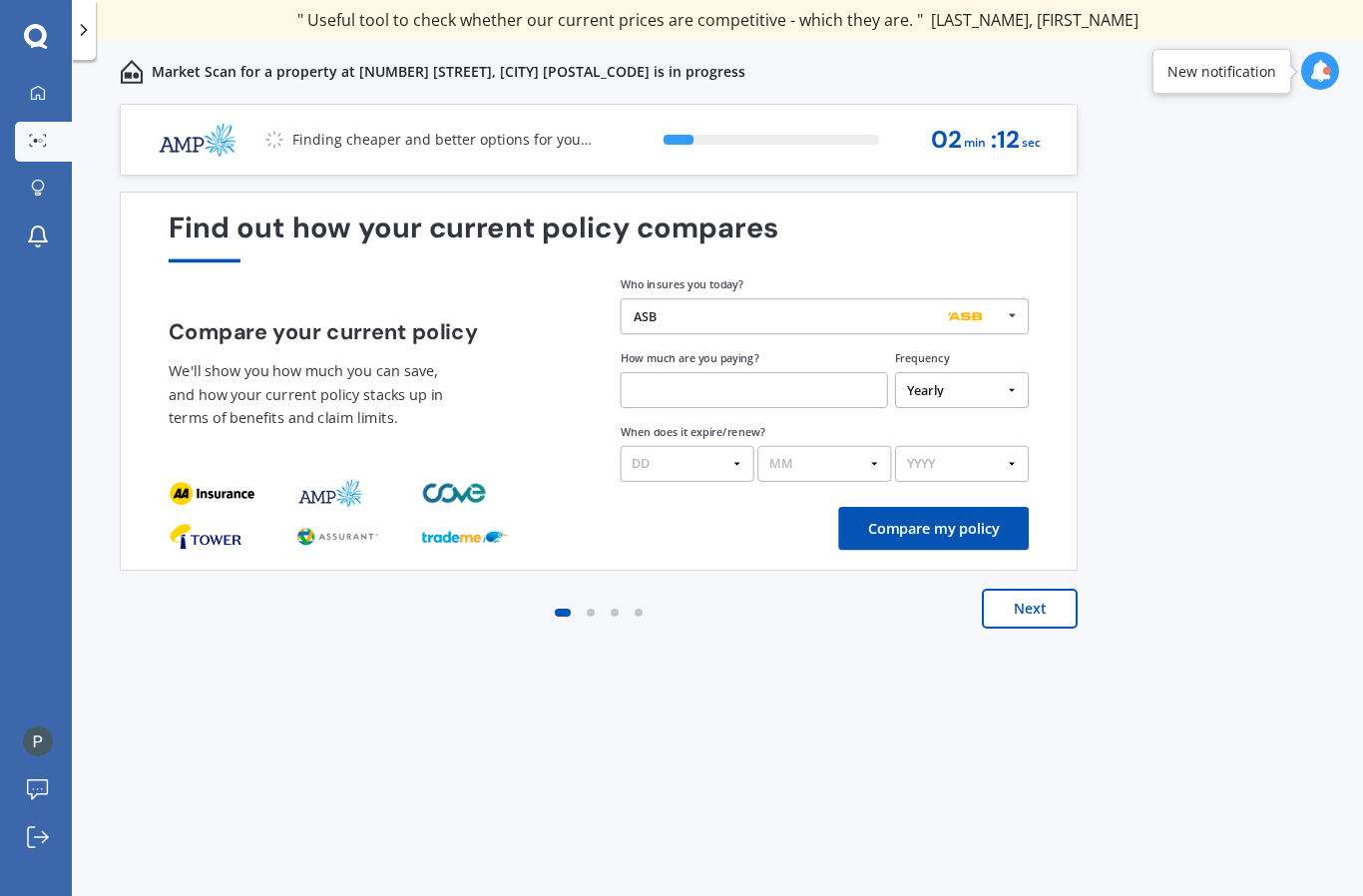 click on "Yearly Six-Monthly Quarterly Monthly Fortnightly Weekly One-Off" at bounding box center [962, 390] 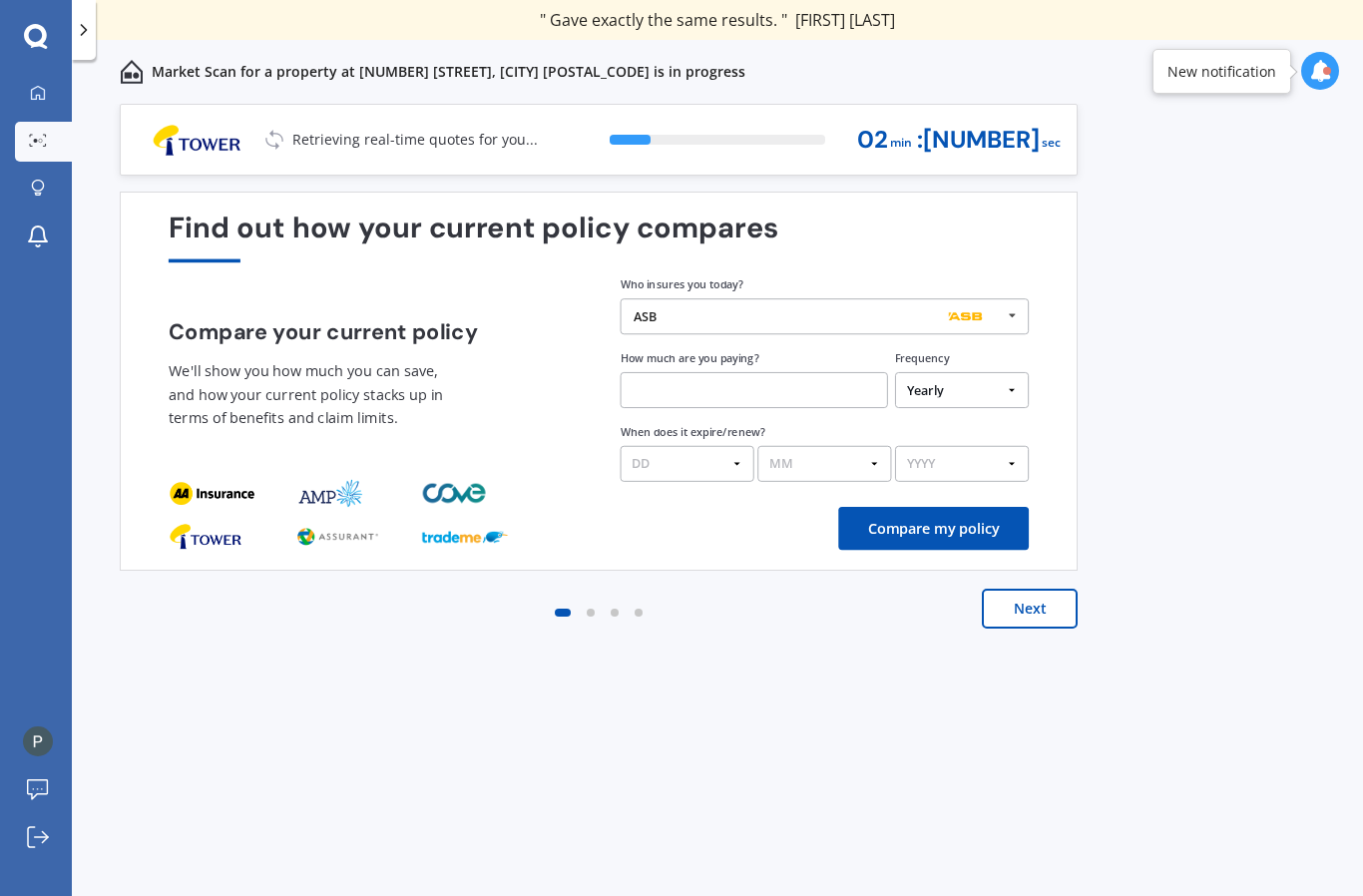 click at bounding box center (754, 390) 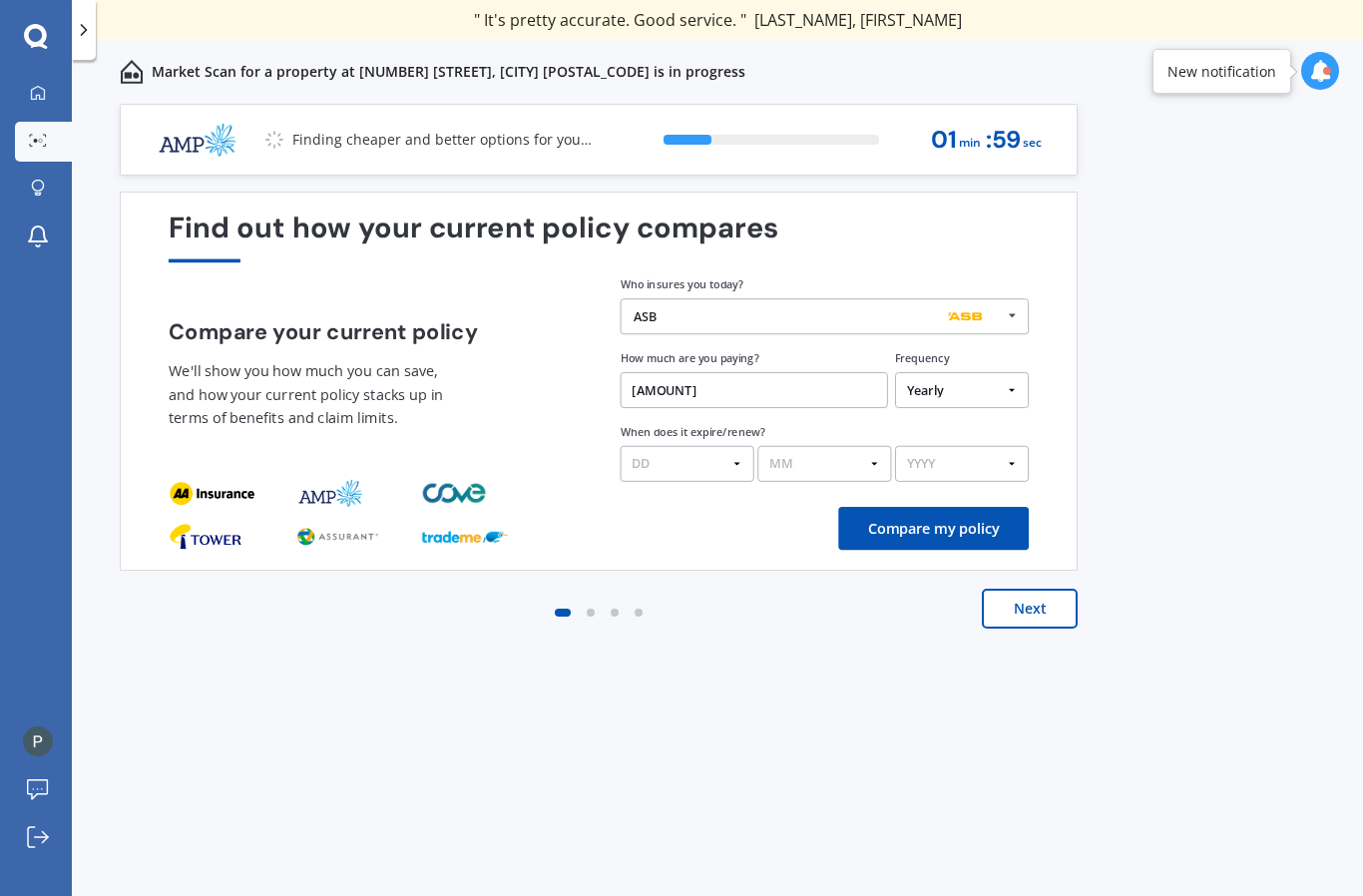 type on "$730.00" 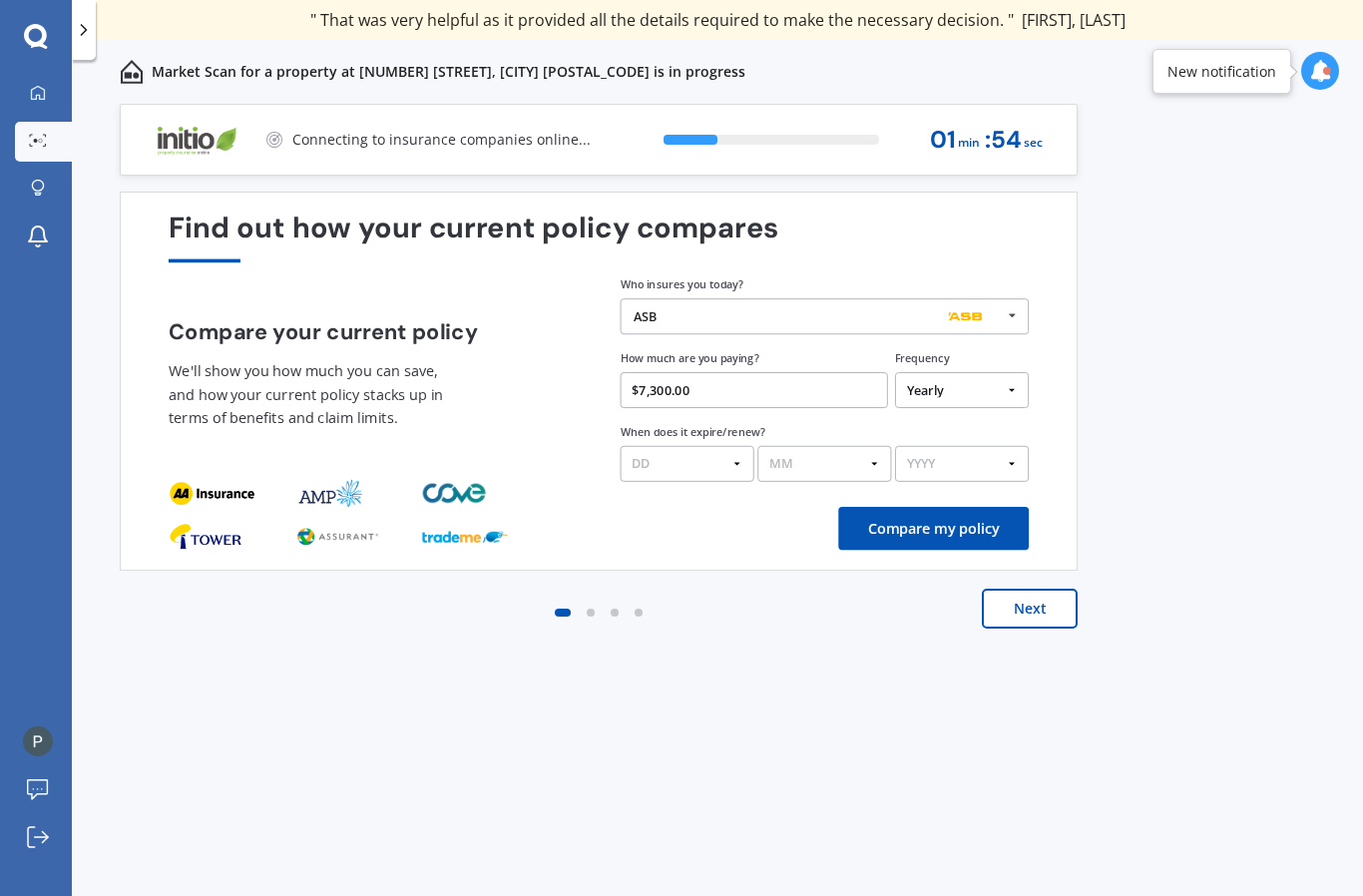 click on "Who insures you today? ASB AA Tower AMI State AMP ANZ ASB BNZ Trade Me Insurance Westpac Other How much are you paying? $7,300.00 Frequency Yearly Six-Monthly Quarterly Monthly Fortnightly Weekly One-Off When does it expire/renew? DD 01 02 03 04 05 06 07 08 09 10 11 12 13 14 15 16 17 18 19 20 21 22 23 24 25 26 27 28 29 30 31 MM 01 02 03 04 05 06 07 08 09 10 11 12 YYYY 2026 2025 2024 Compare my policy" at bounding box center (599, 381) 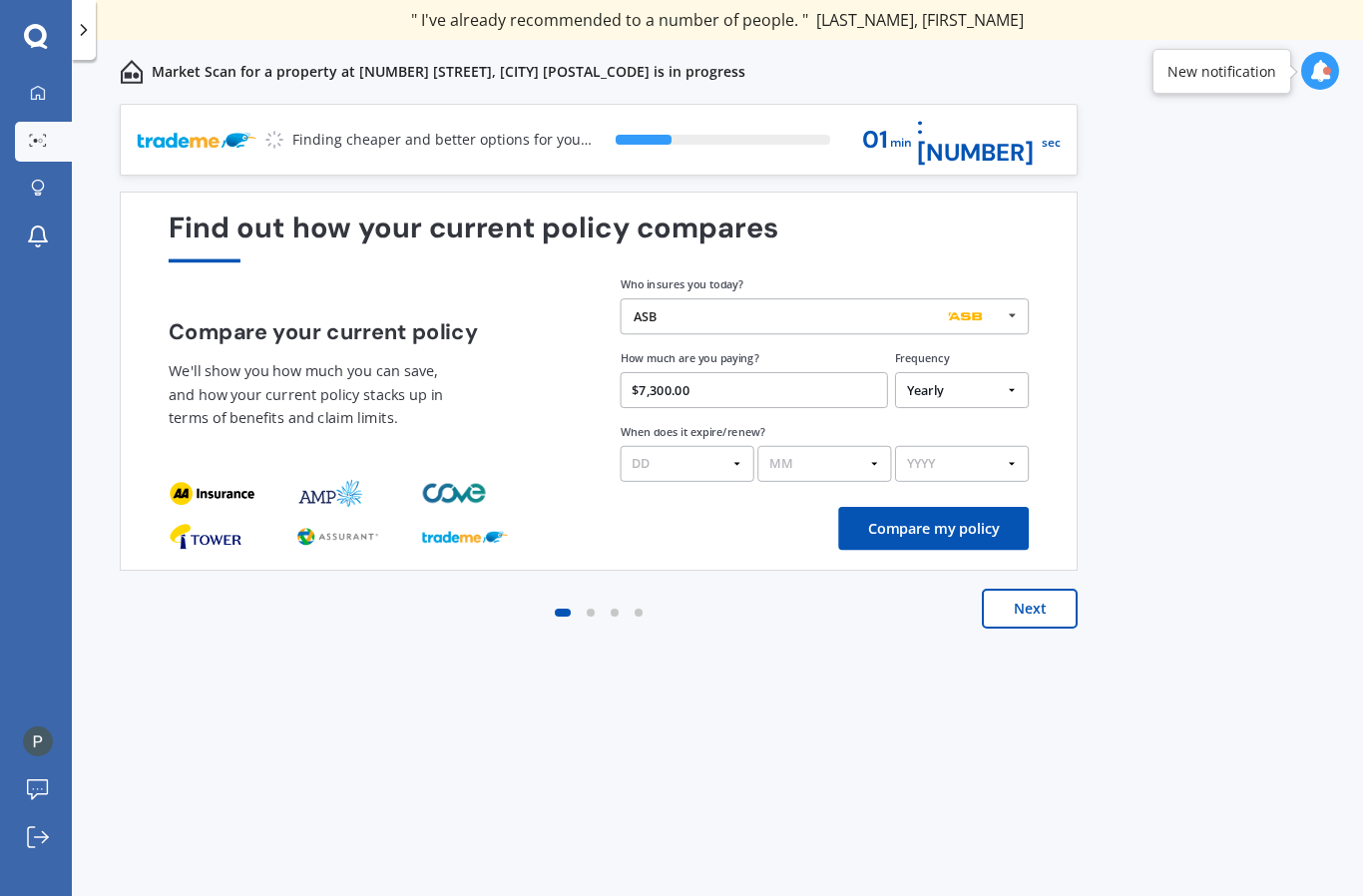click on "DD 01 02 03 04 05 06 07 08 09 10 11 12 13 14 15 16 17 18 19 20 21 22 23 24 25 26 27 28 29 30 31" at bounding box center (687, 464) 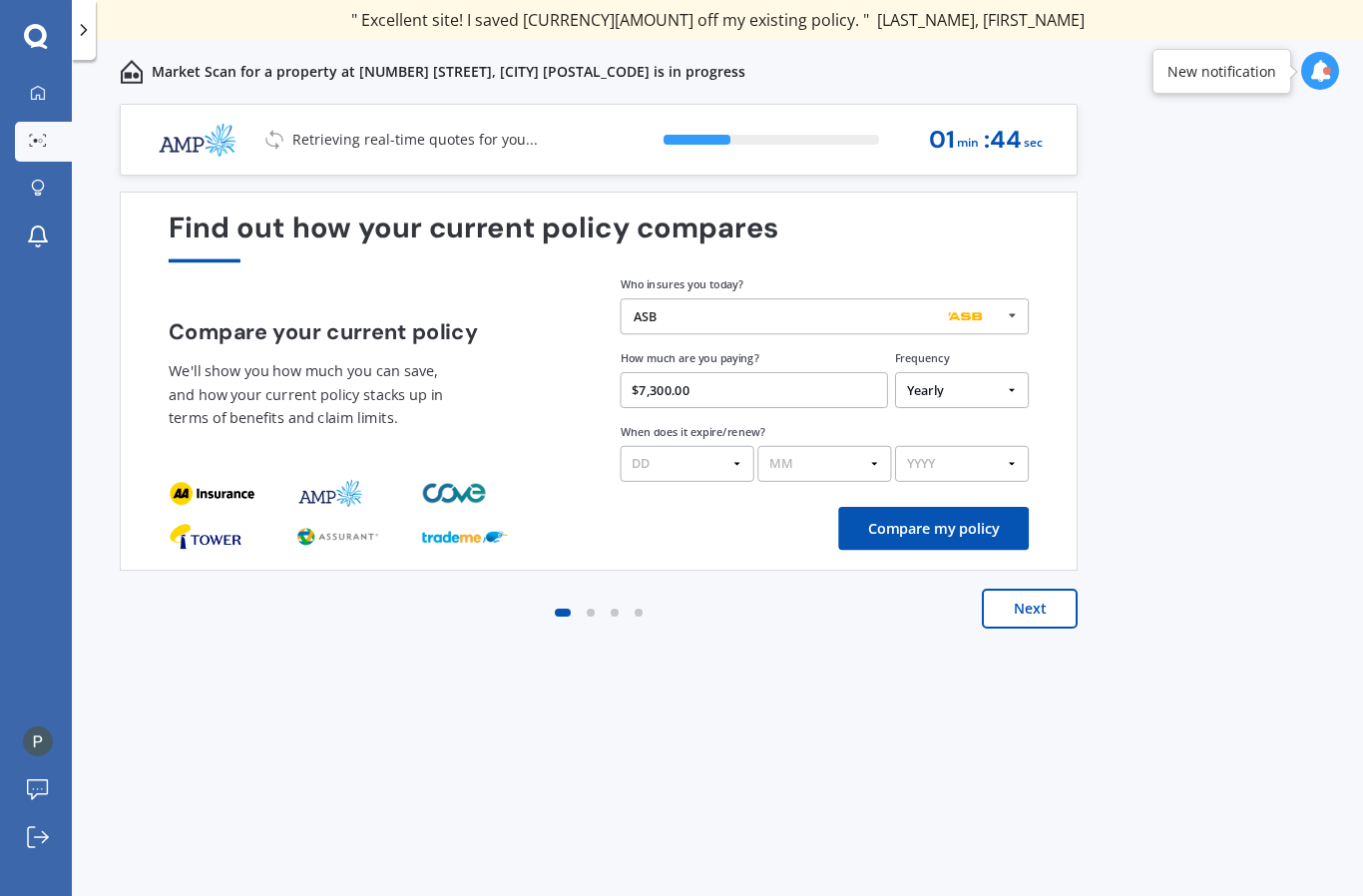 select on "08" 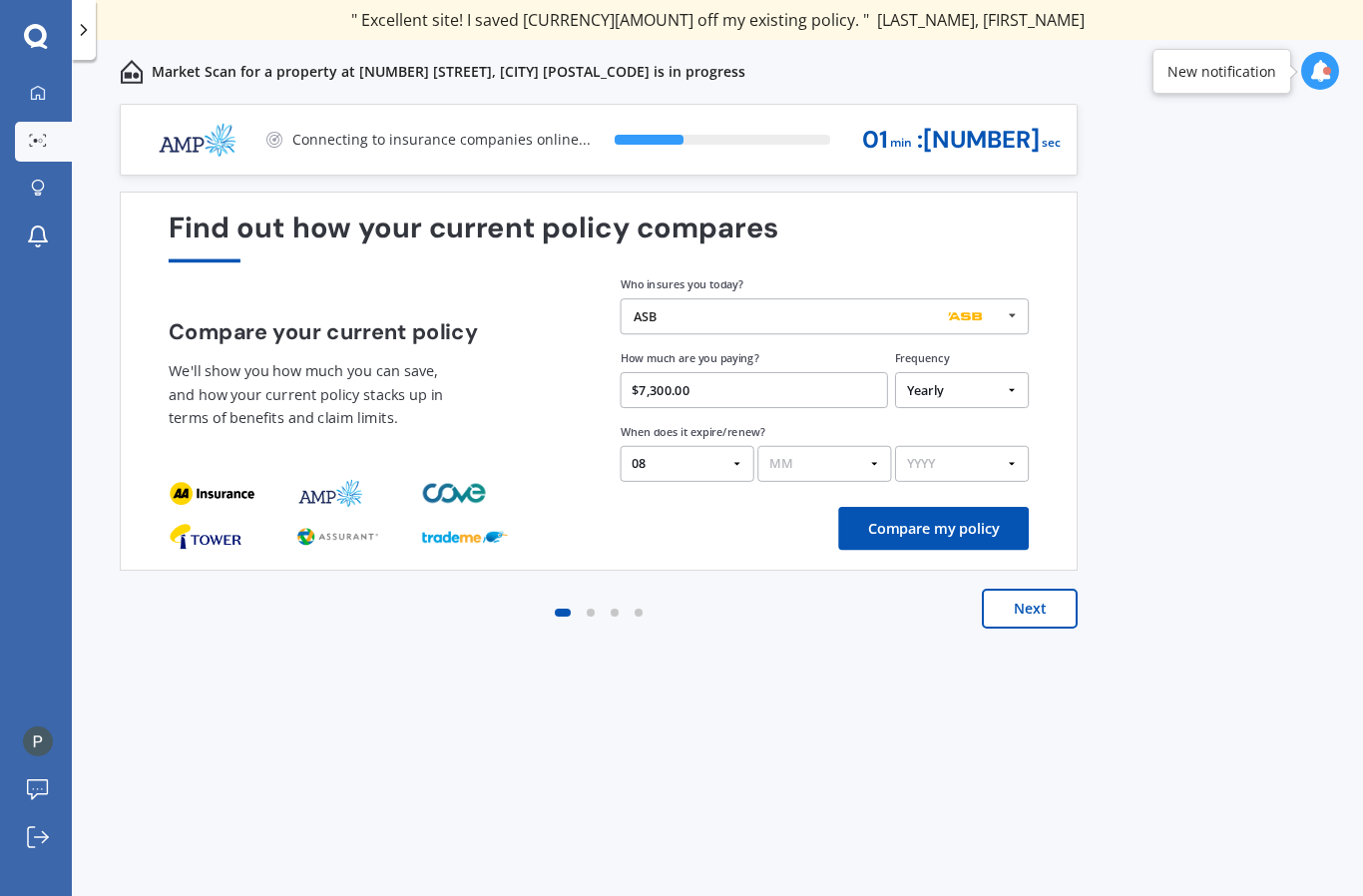 click on "[DATE_RANGE]" at bounding box center [824, 464] 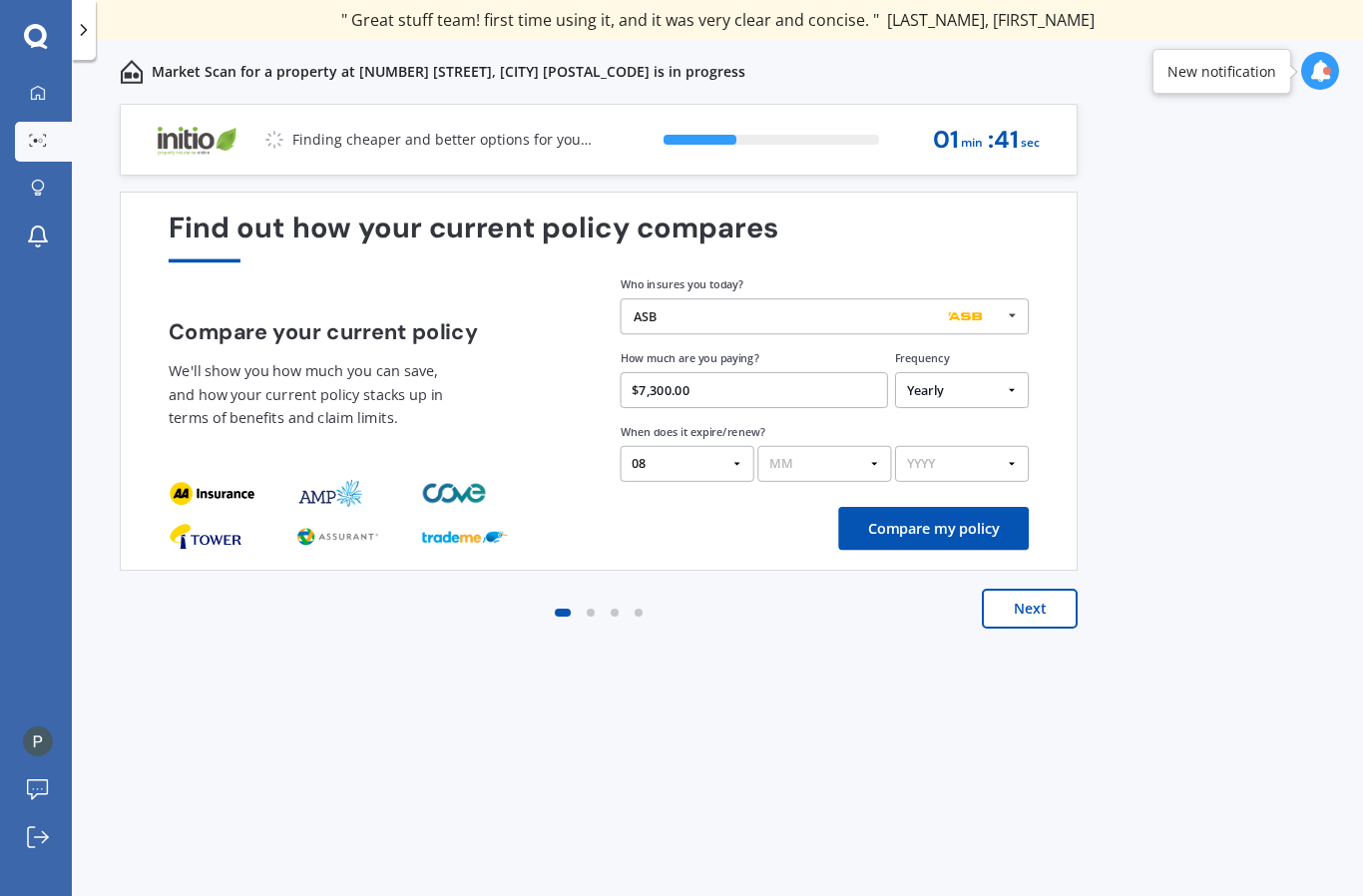 select on "08" 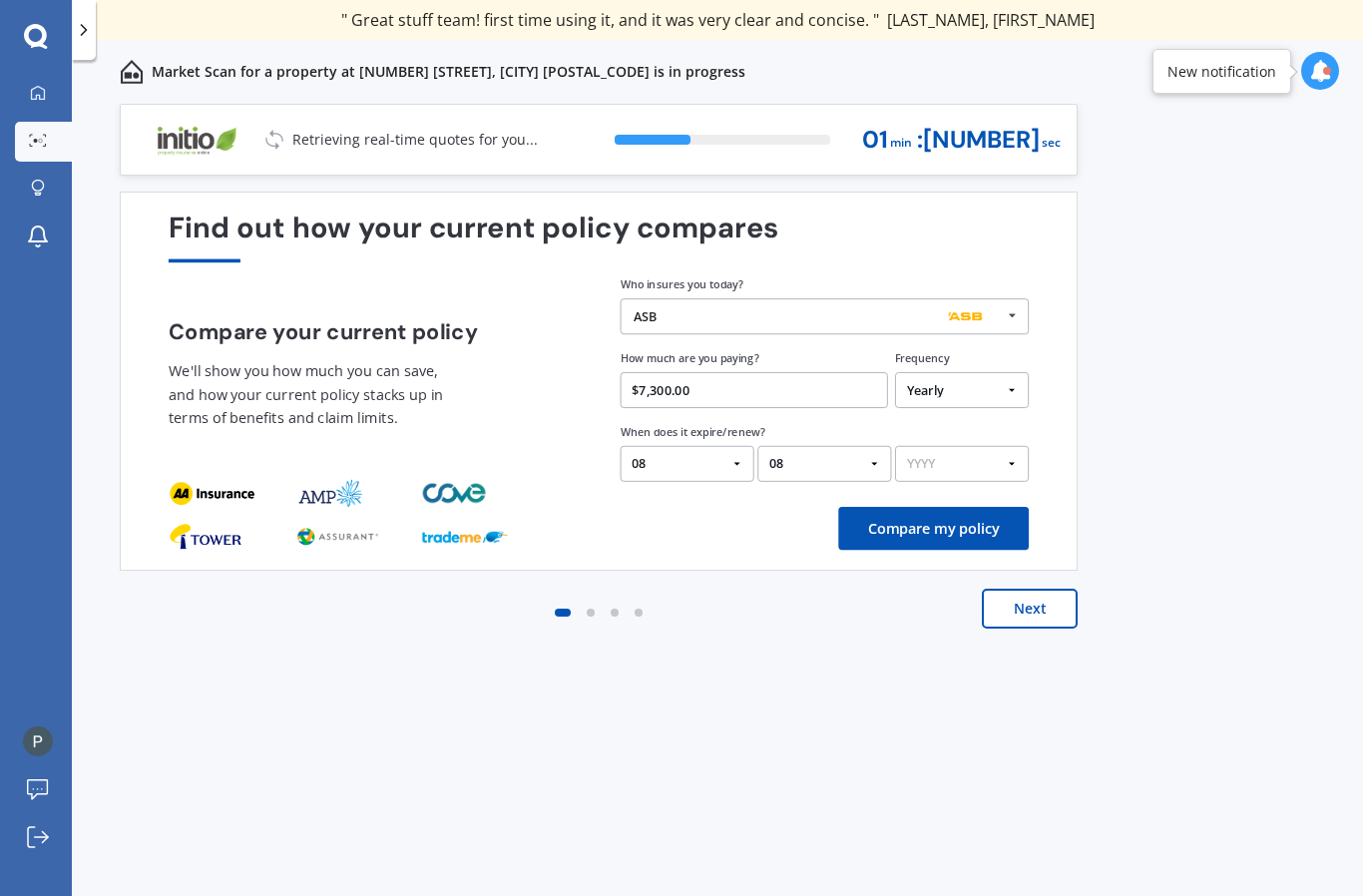 click on "YYYY 2026 2025 2024" at bounding box center [962, 464] 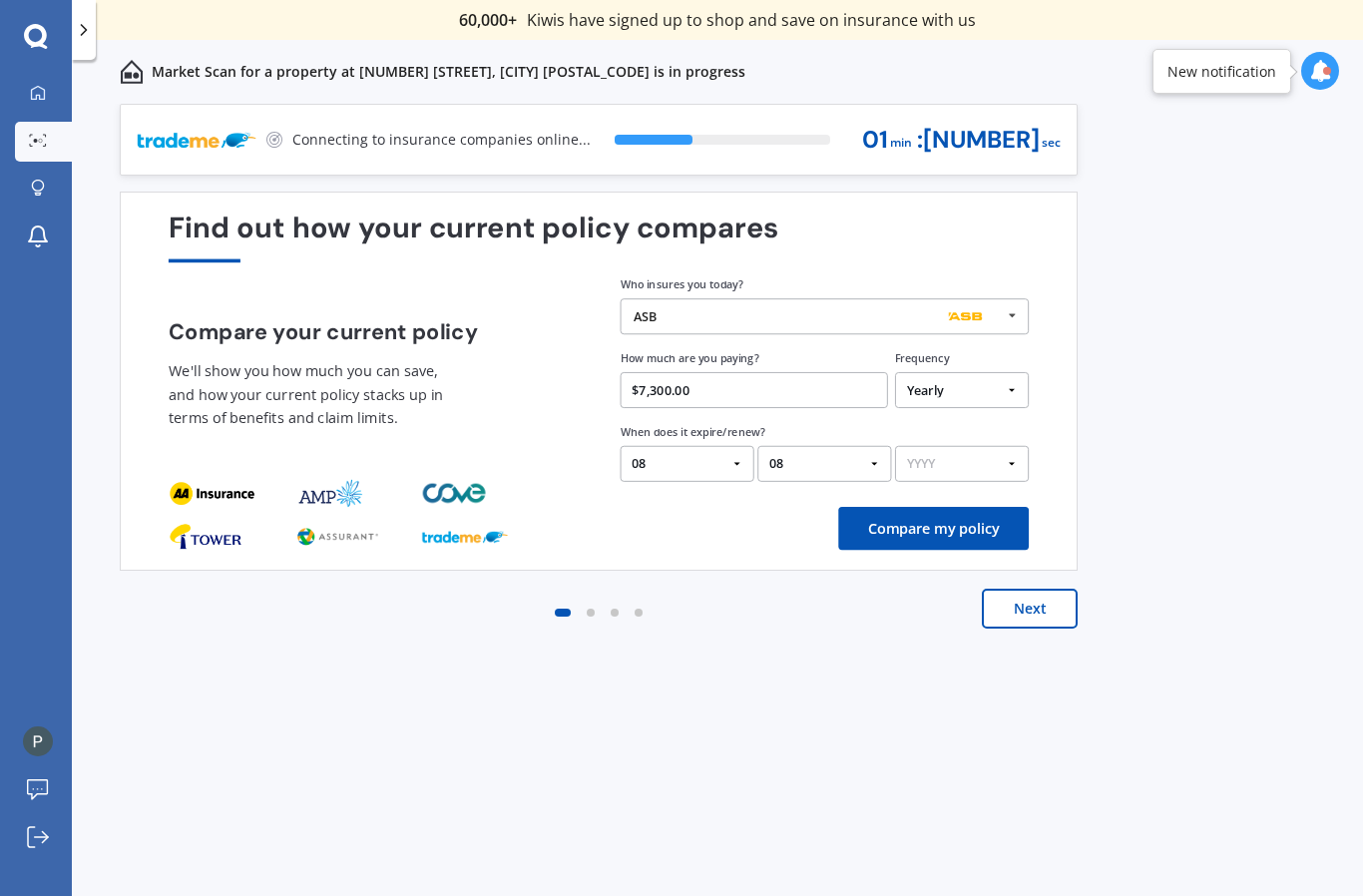 select on "[YEAR]" 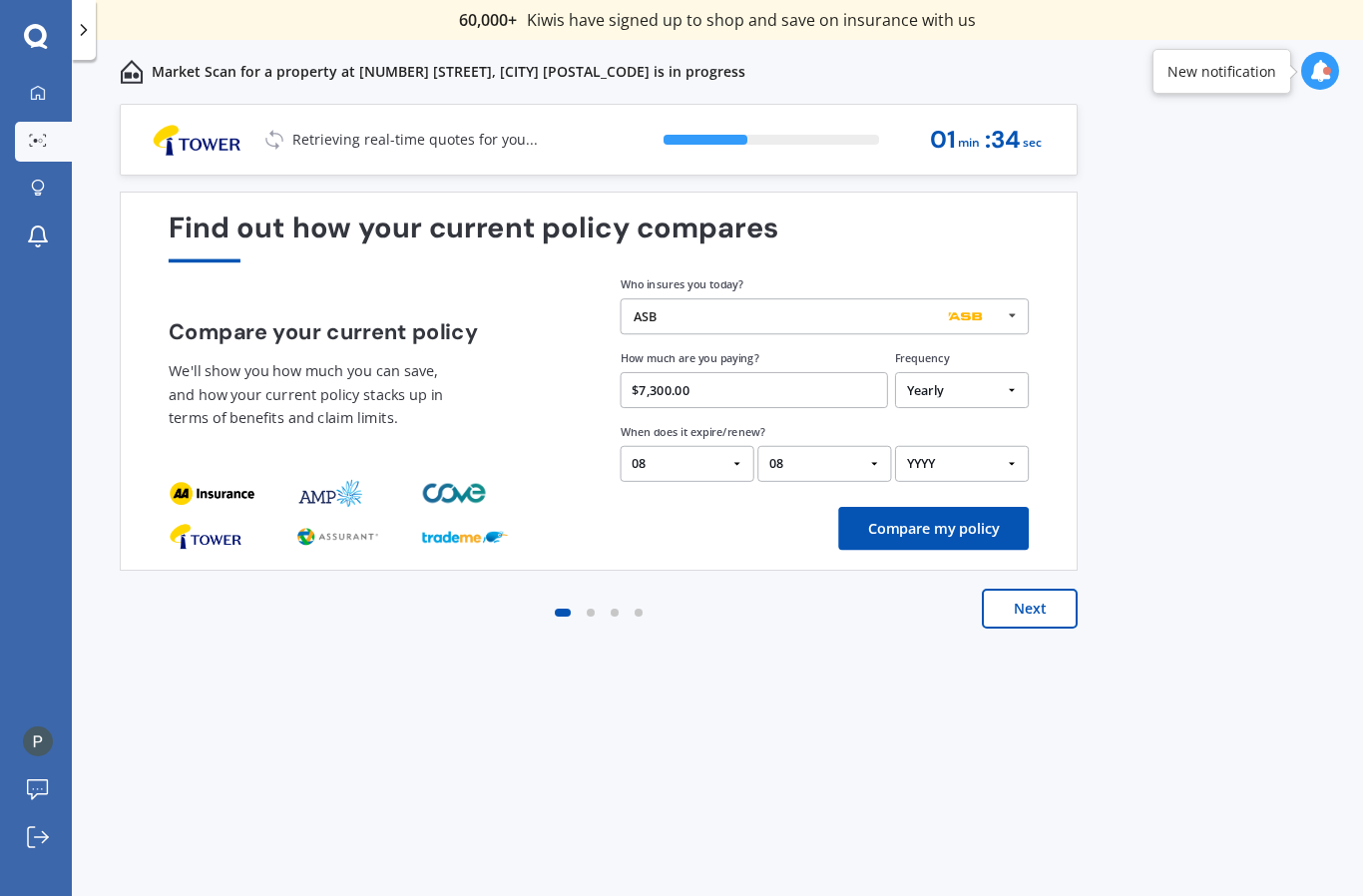 click on "Compare my policy" at bounding box center (933, 528) 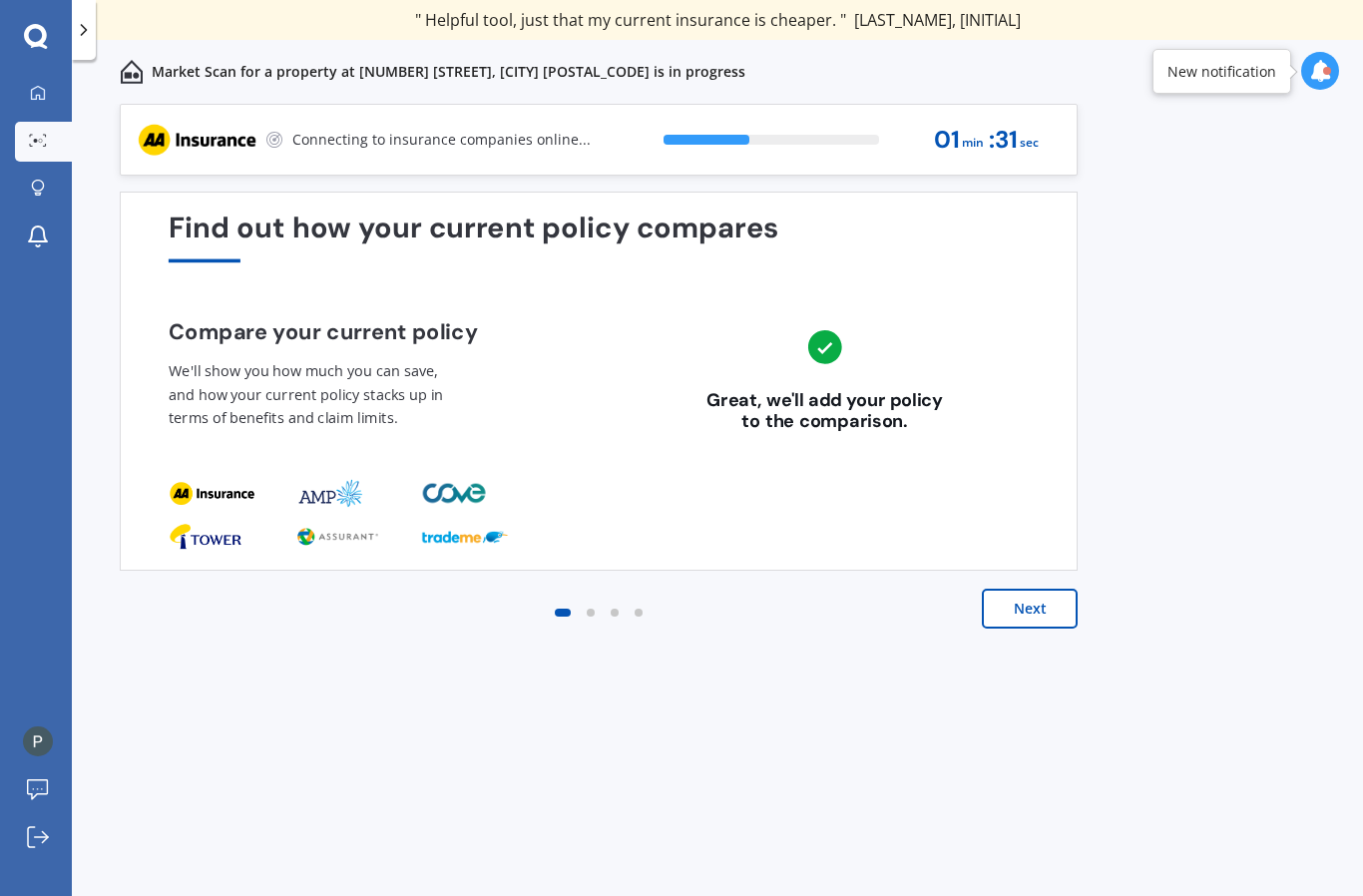 click on "Next" at bounding box center [1030, 609] 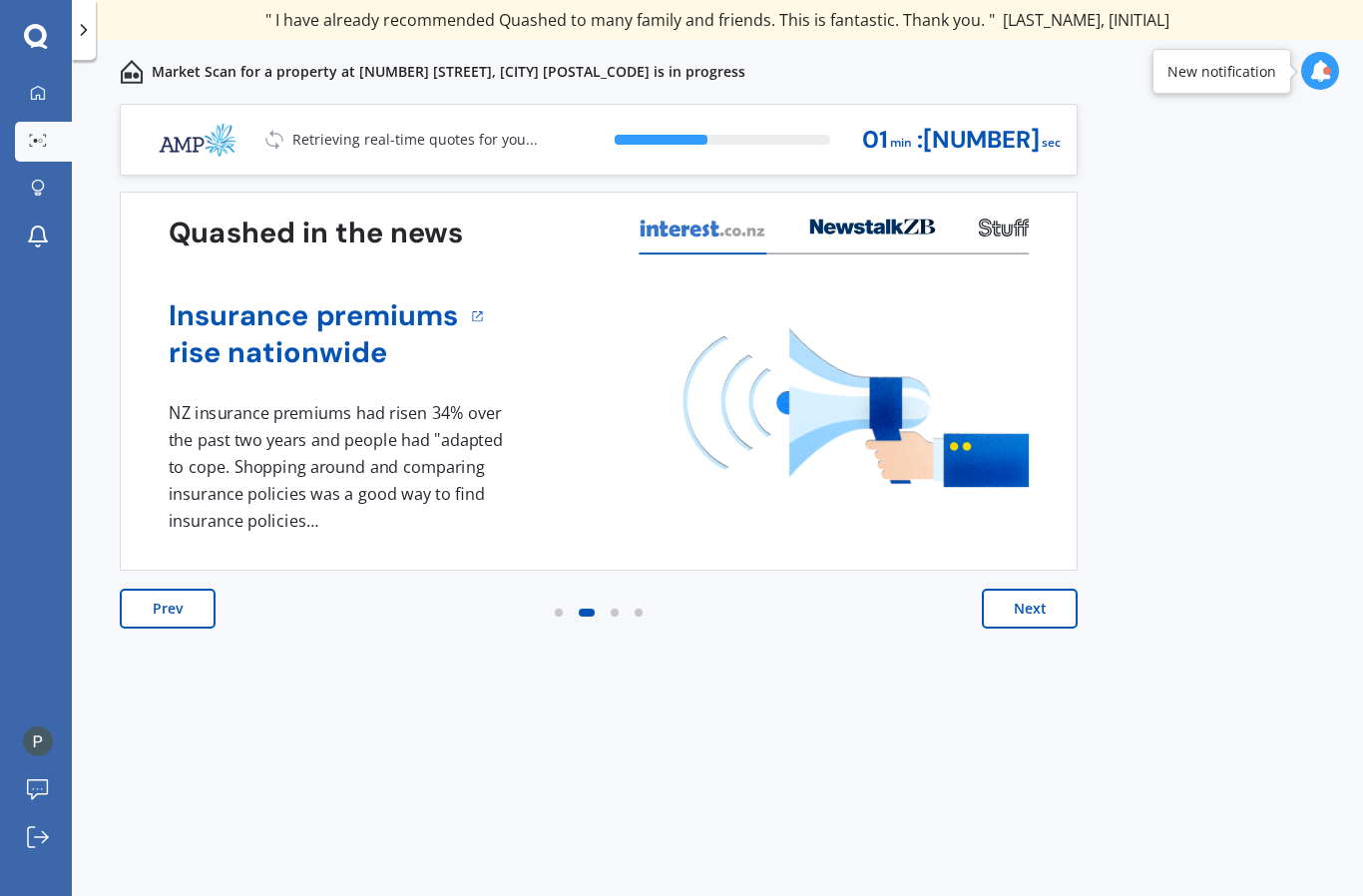 click on "Next" at bounding box center [1030, 609] 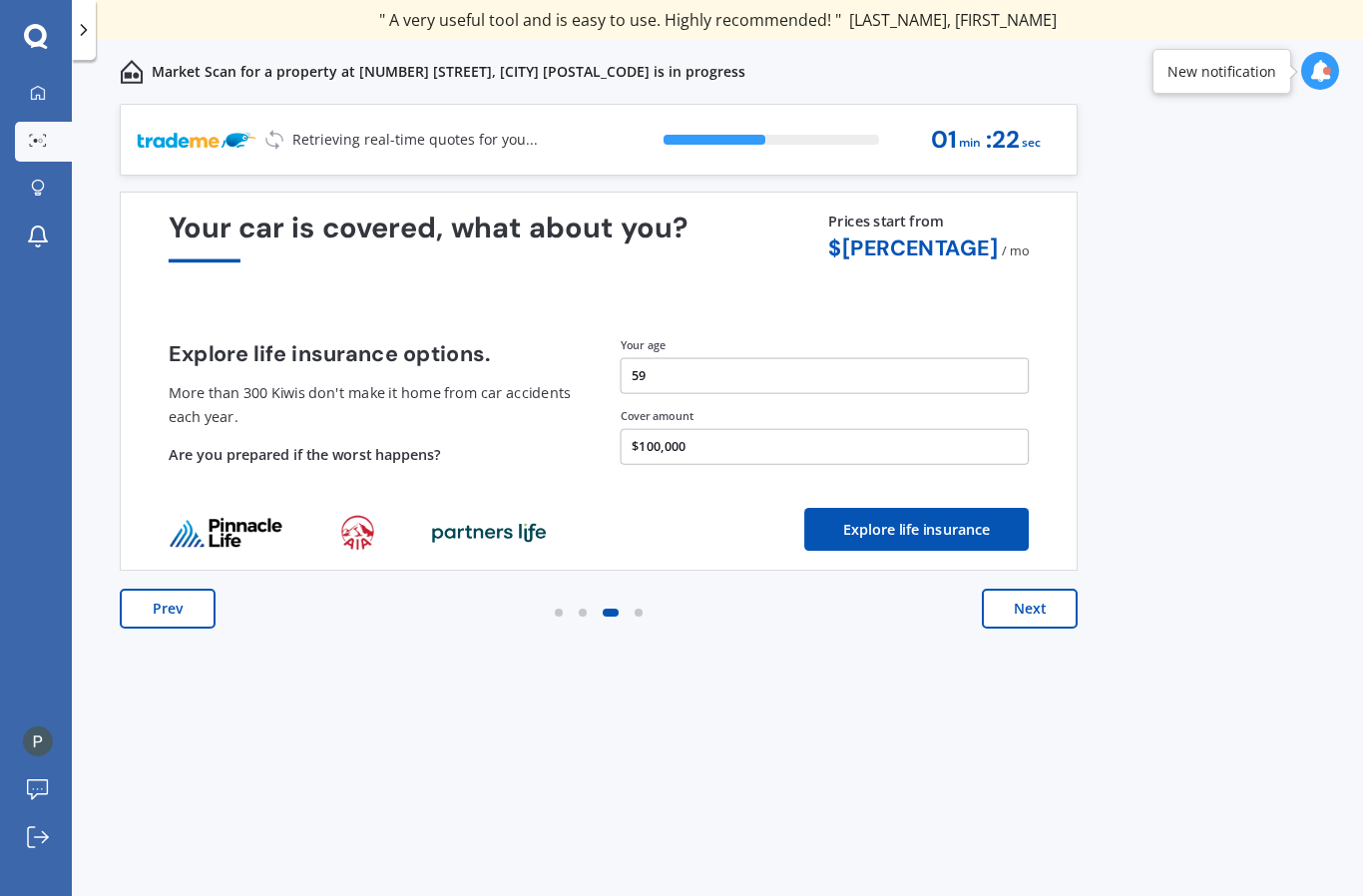 click on "Next" at bounding box center [1030, 609] 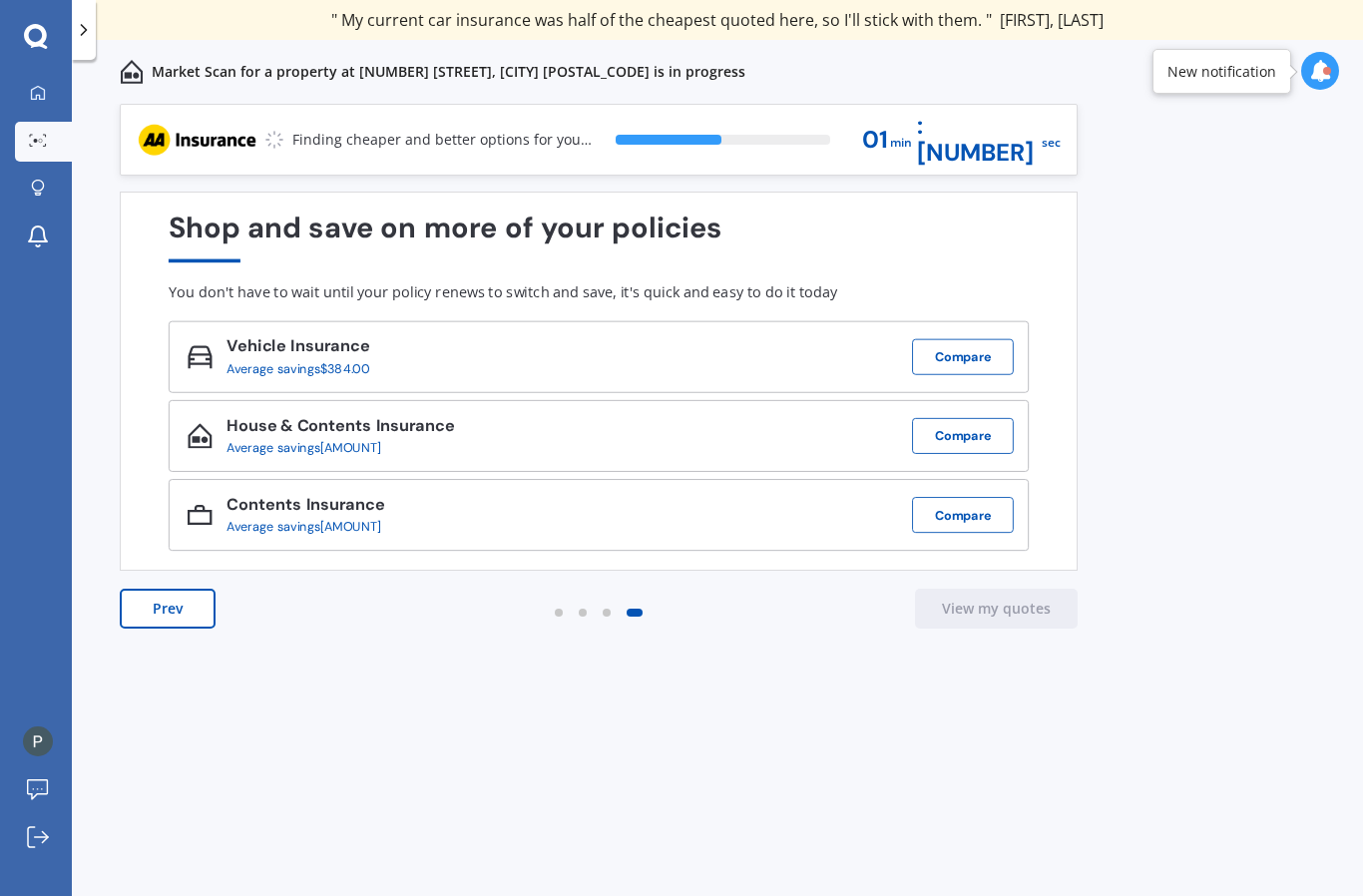 click on "View my quotes" at bounding box center (996, 609) 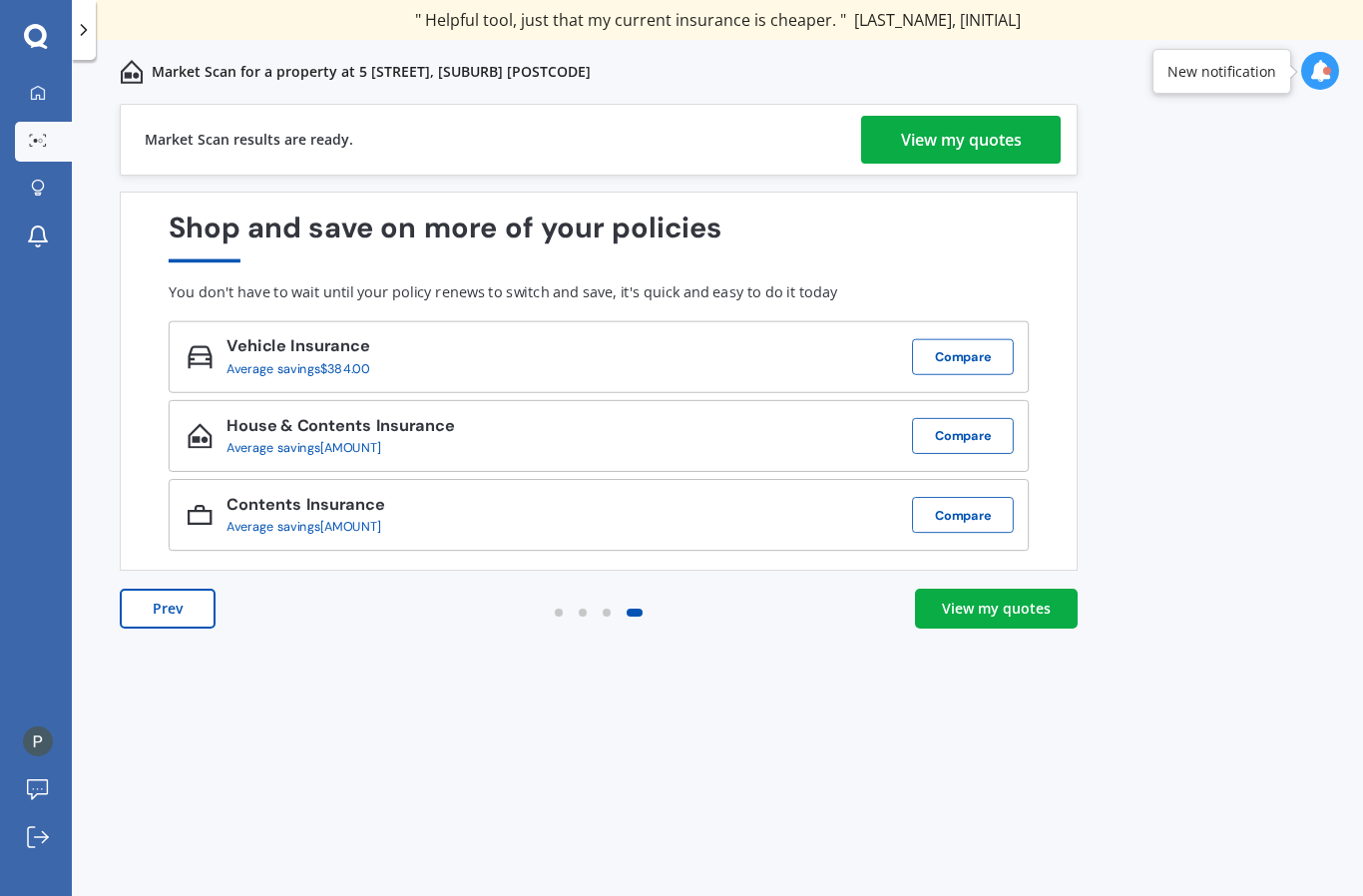 click on "View my quotes" at bounding box center [961, 140] 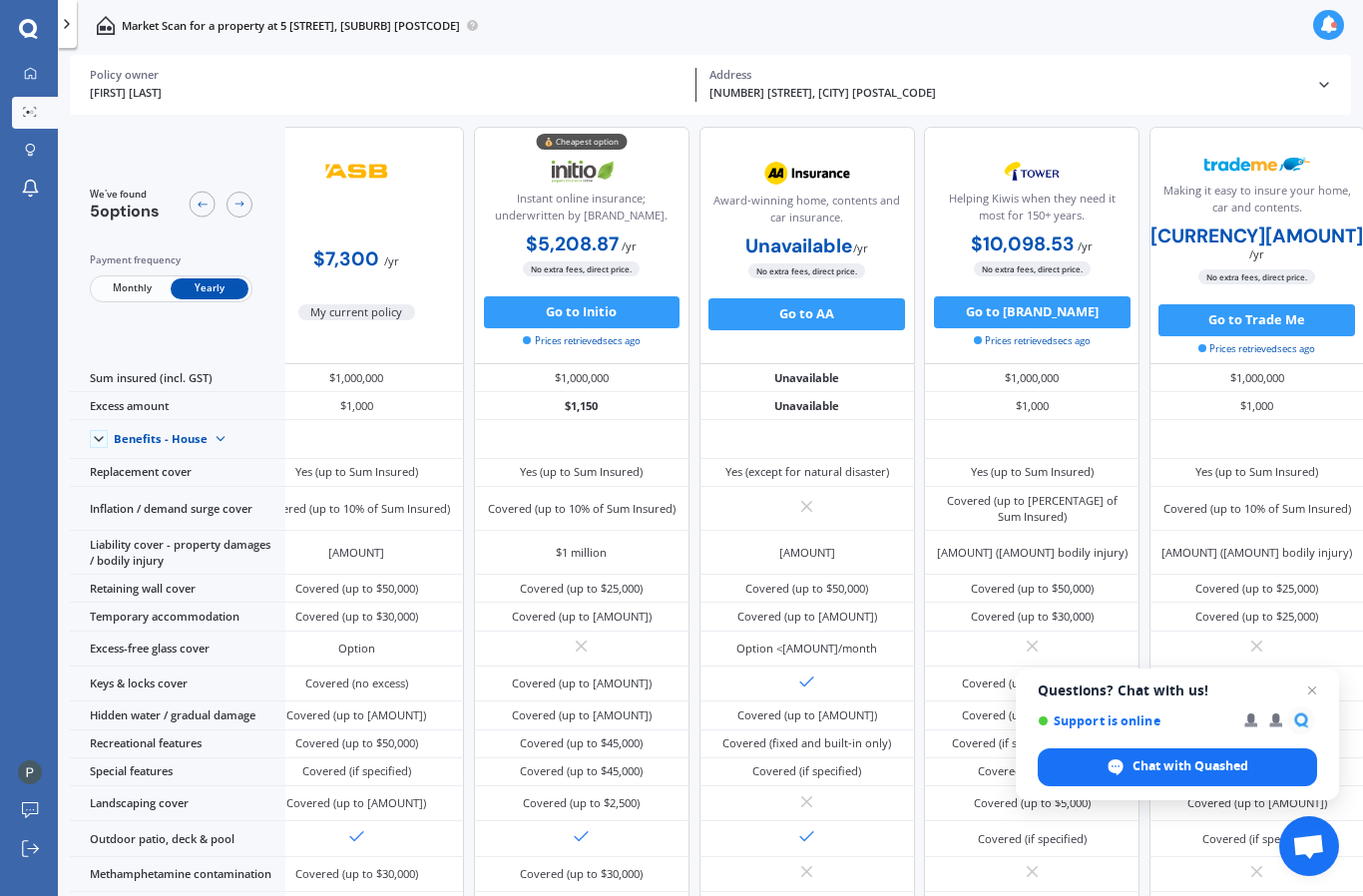 scroll, scrollTop: 5, scrollLeft: 47, axis: both 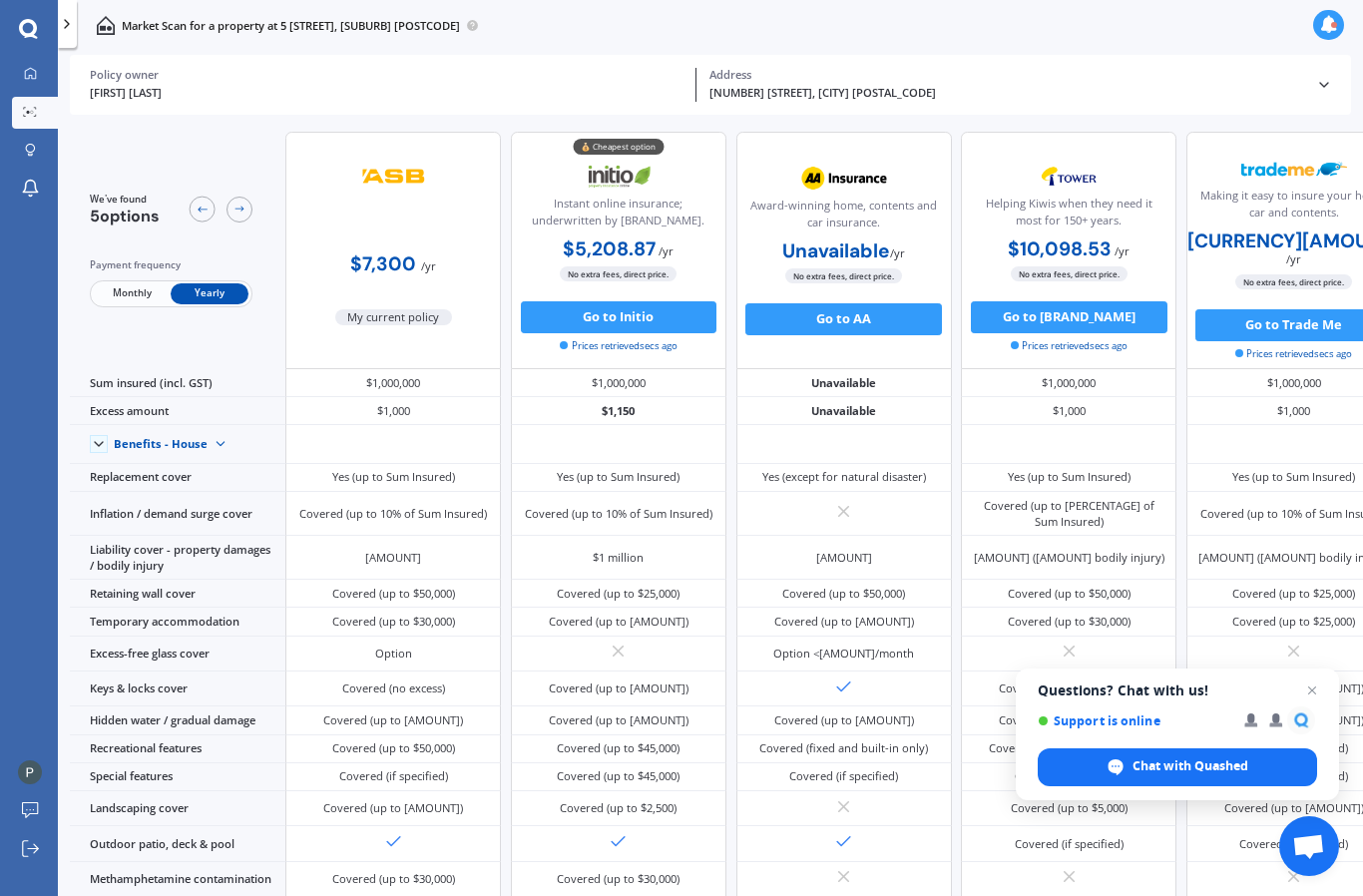 click at bounding box center (1312, 690) 